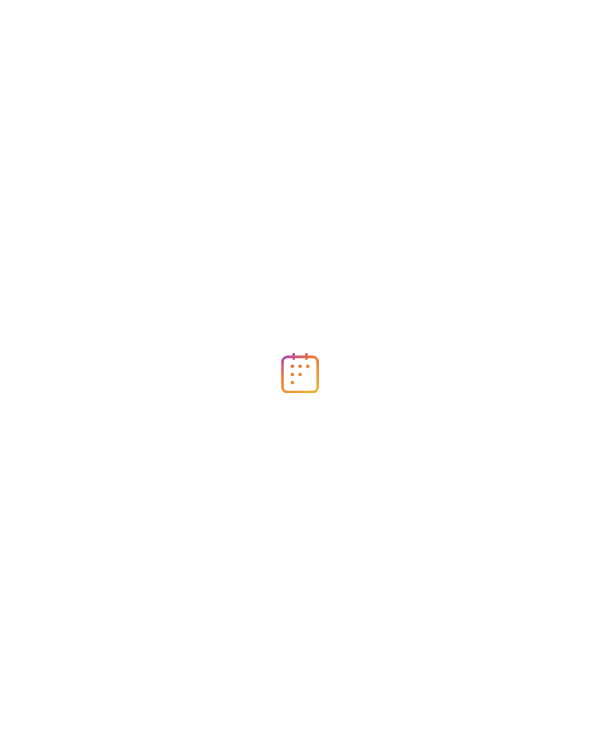 scroll, scrollTop: 0, scrollLeft: 0, axis: both 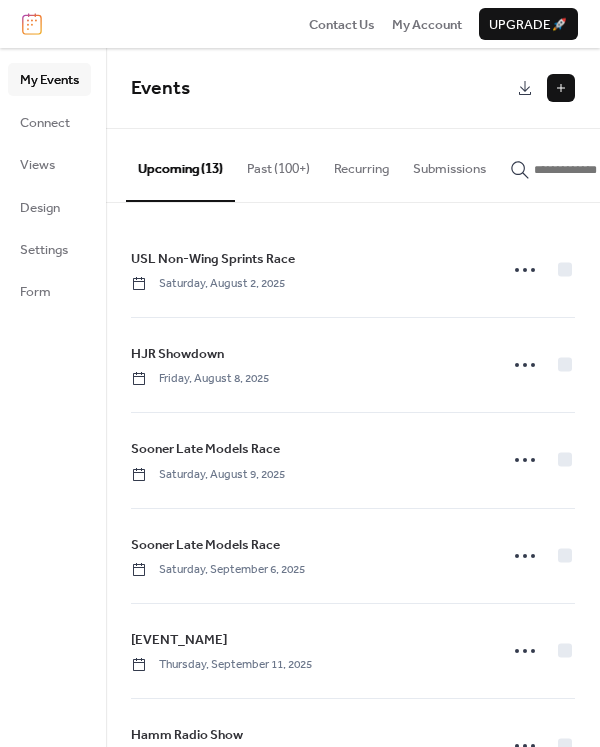 click at bounding box center (561, 88) 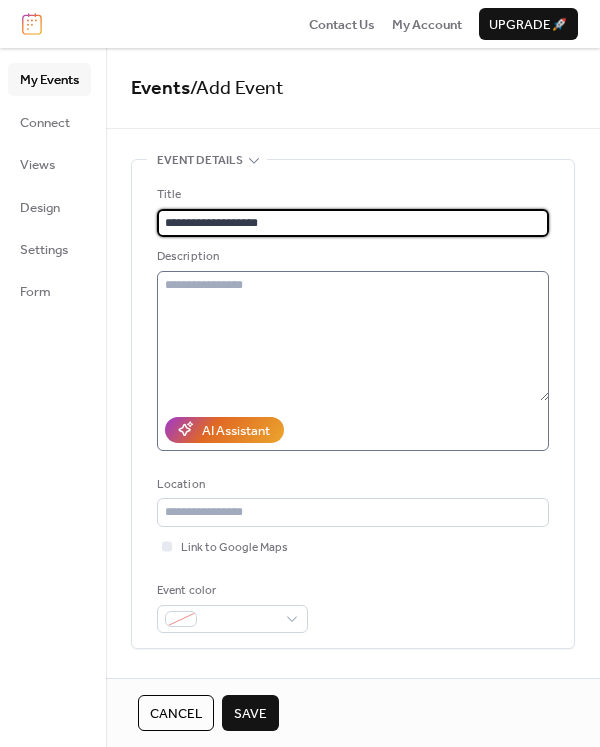 type on "**********" 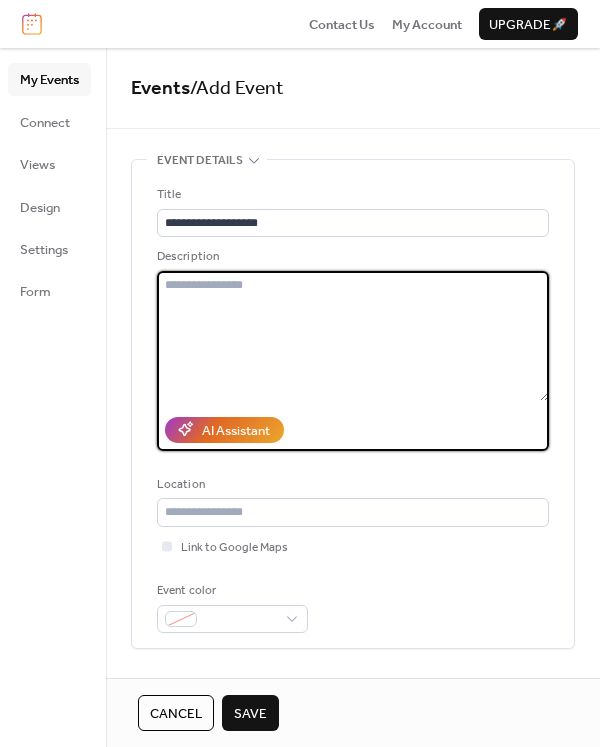 click at bounding box center [353, 336] 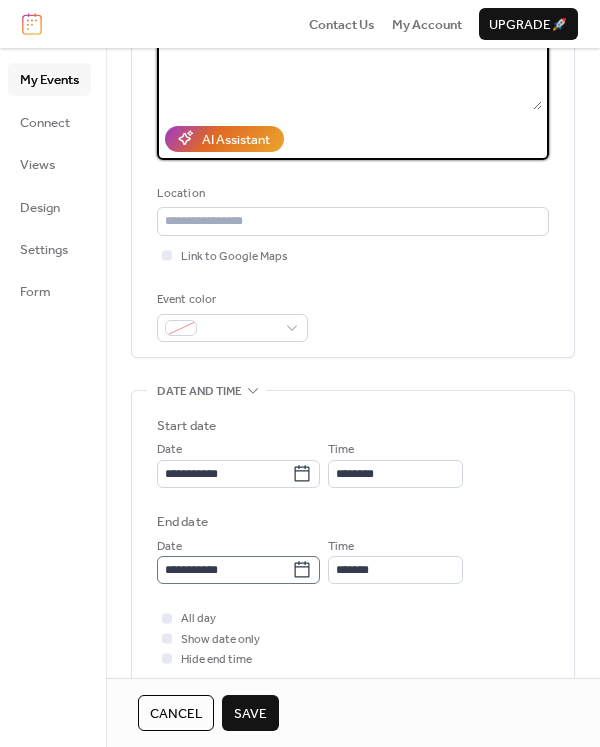 scroll, scrollTop: 300, scrollLeft: 0, axis: vertical 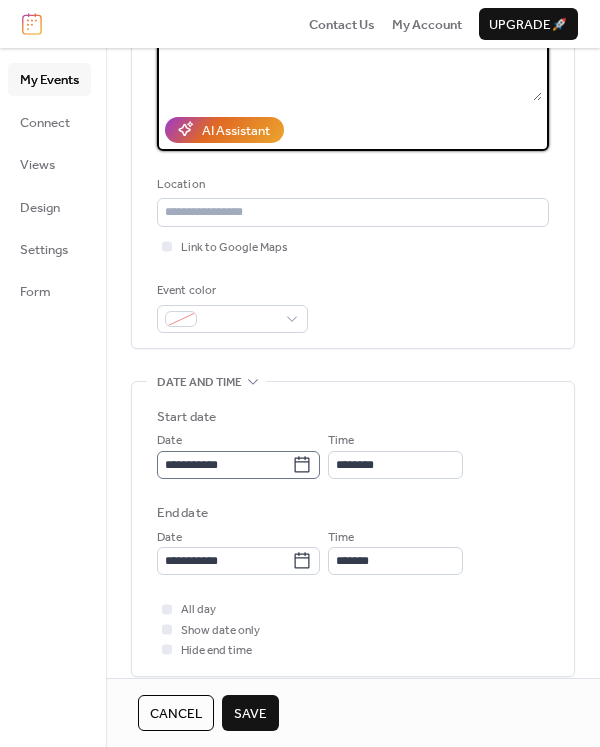type on "**********" 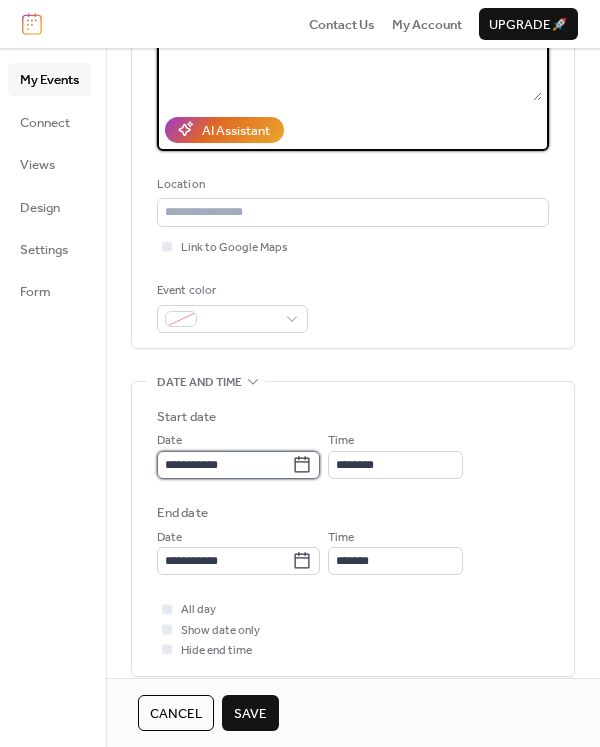 click on "**********" at bounding box center [224, 465] 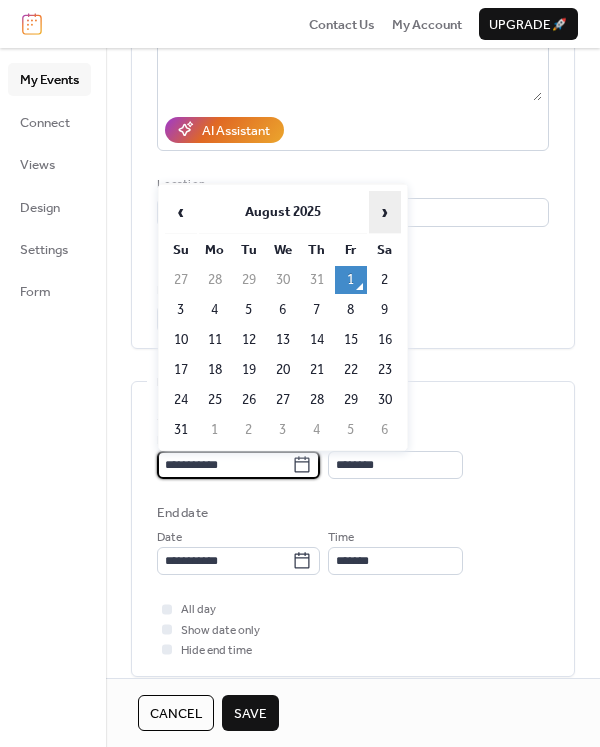 click on "›" at bounding box center [385, 212] 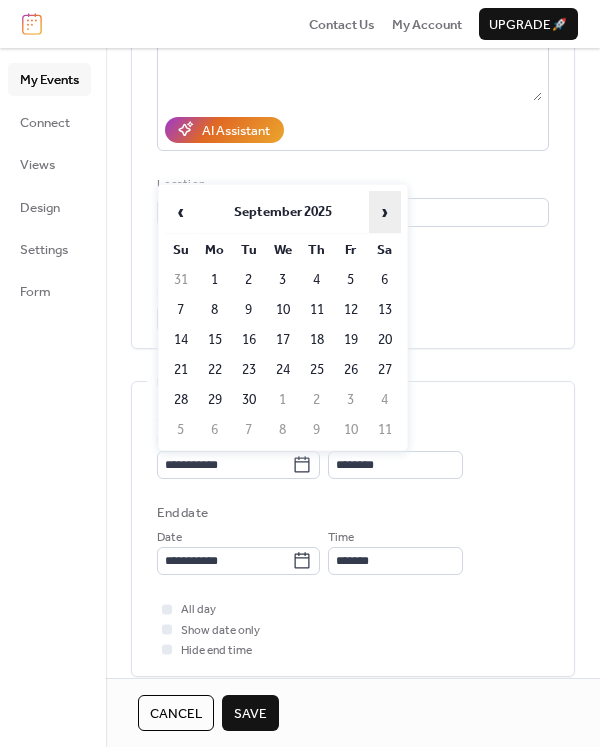 click on "›" at bounding box center [385, 212] 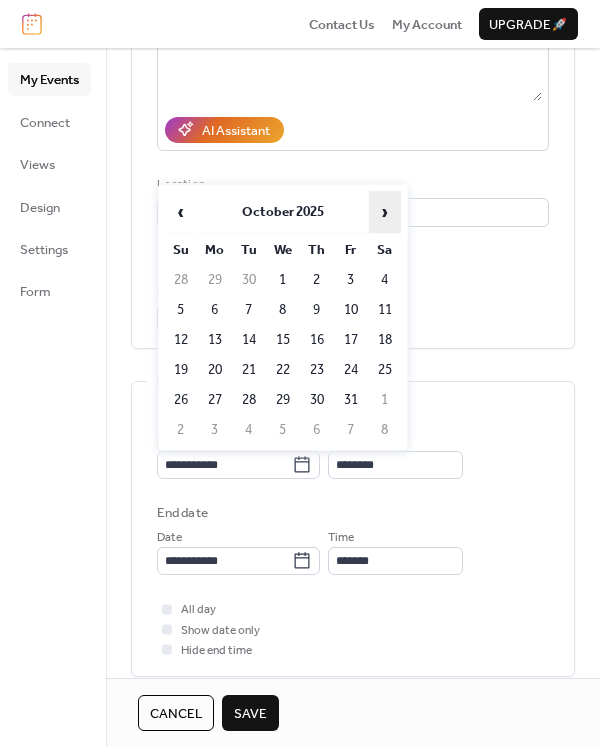 click on "›" at bounding box center [385, 212] 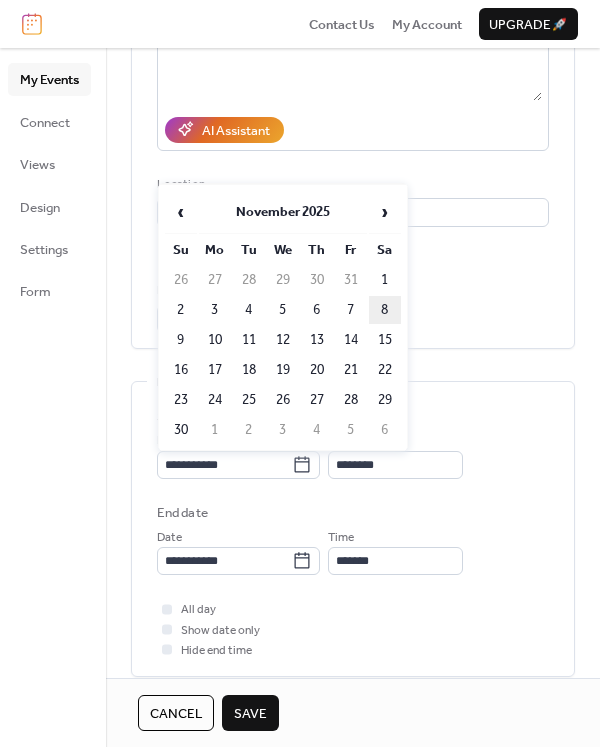 click on "8" at bounding box center (385, 310) 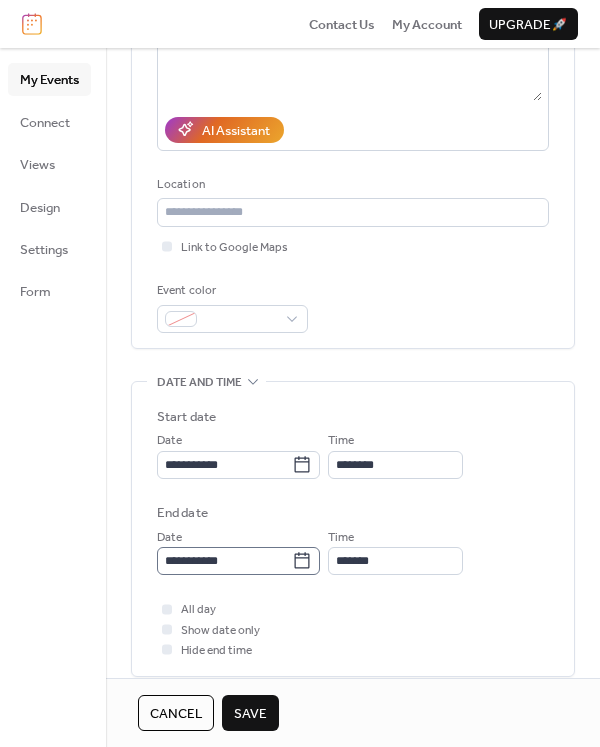 scroll, scrollTop: 1, scrollLeft: 0, axis: vertical 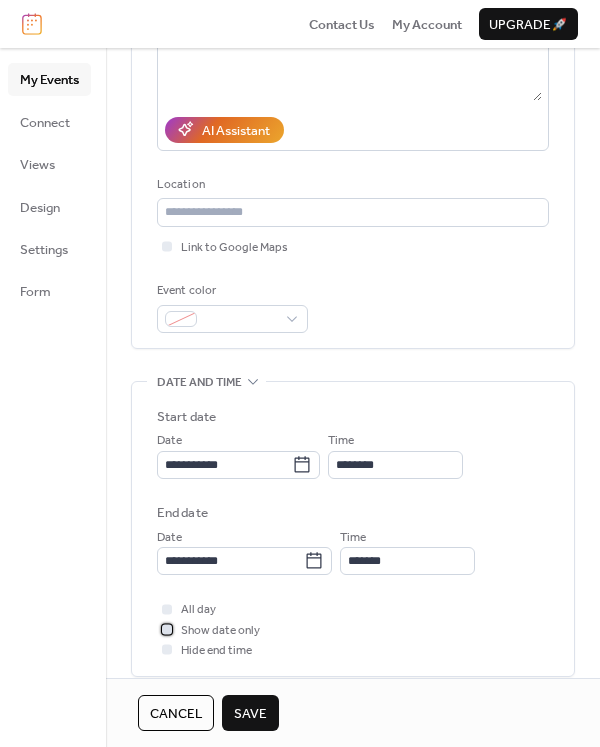 click on "Show date only" at bounding box center [220, 631] 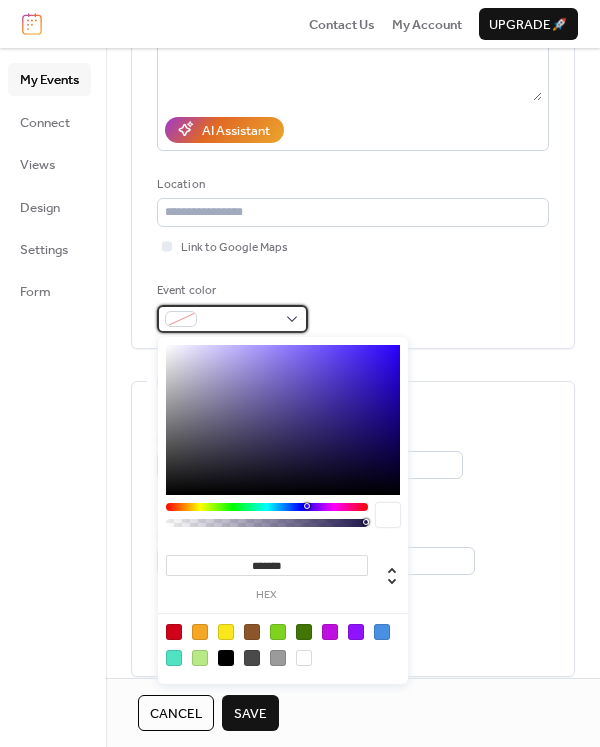 click at bounding box center [240, 320] 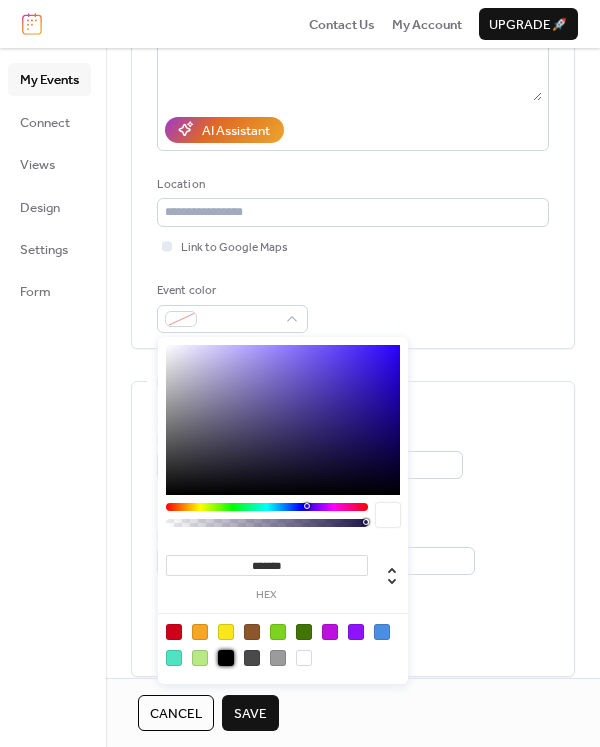 drag, startPoint x: 221, startPoint y: 664, endPoint x: 235, endPoint y: 662, distance: 14.142136 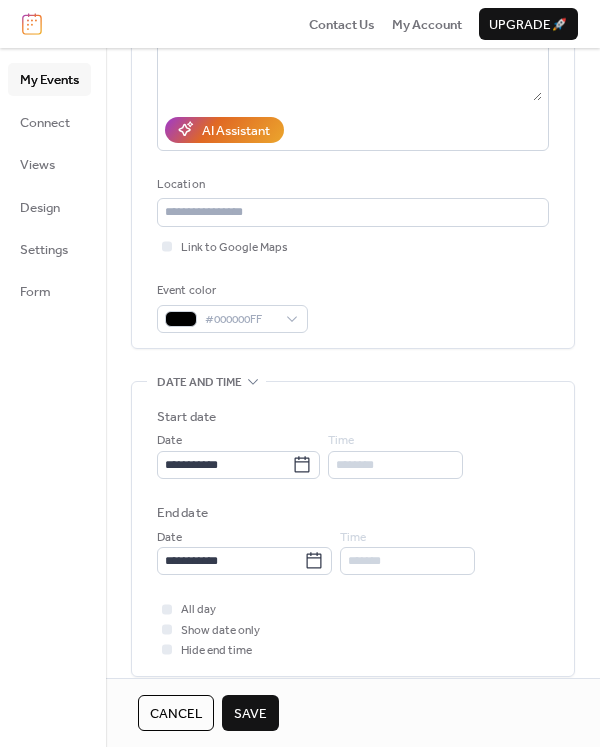 click on "Save" at bounding box center (250, 713) 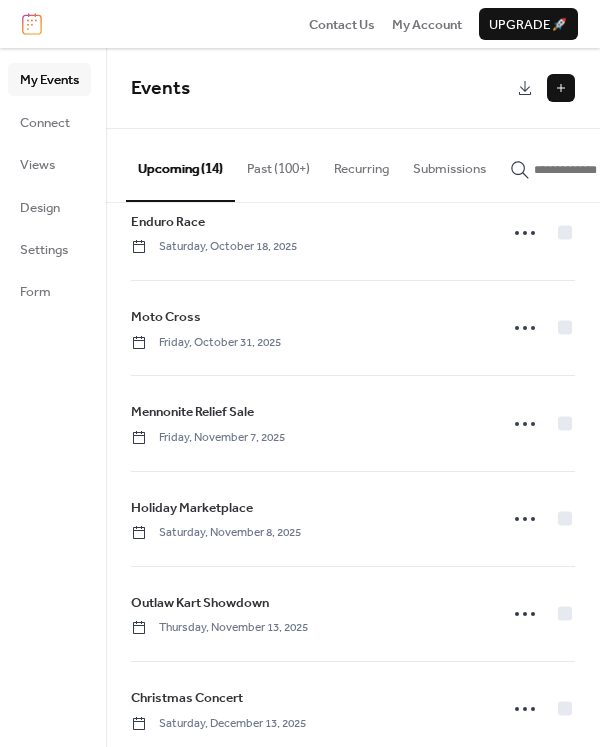 scroll, scrollTop: 835, scrollLeft: 0, axis: vertical 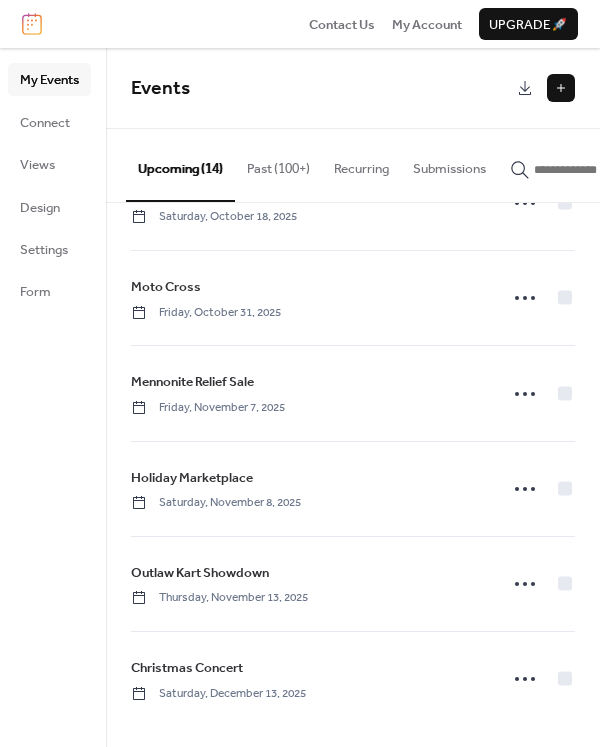 click at bounding box center (561, 88) 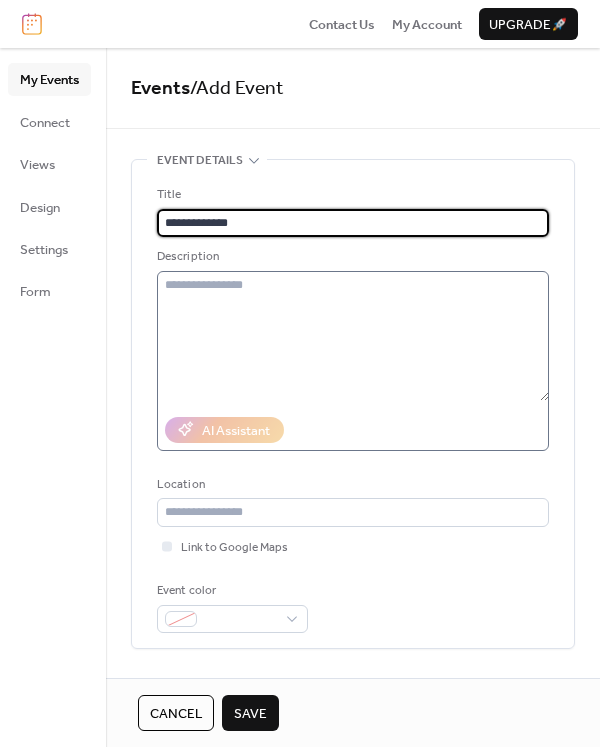 type on "**********" 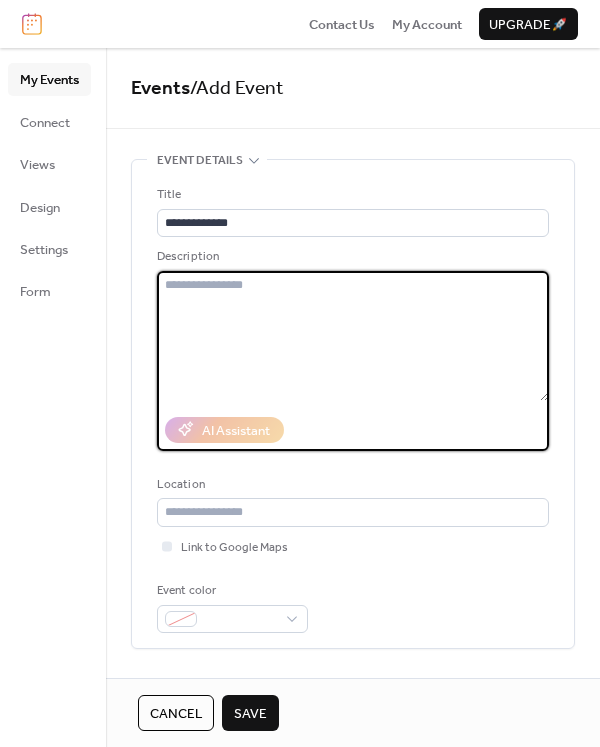 click at bounding box center [353, 336] 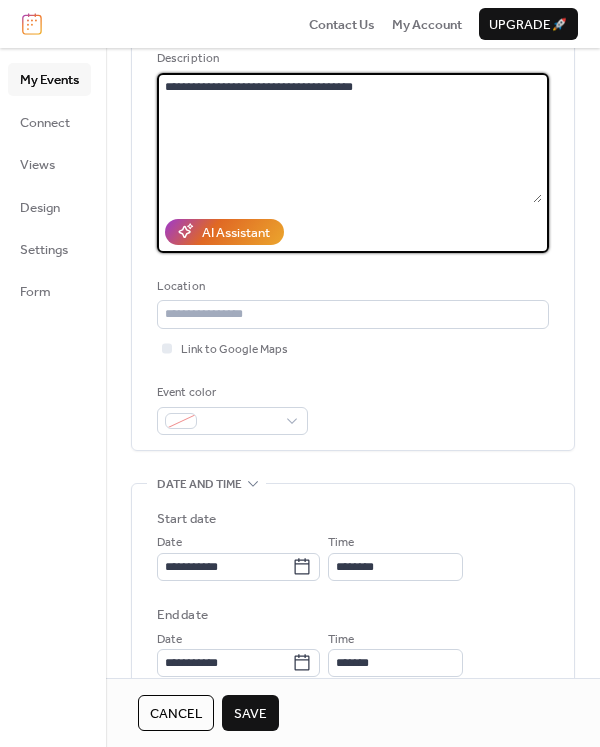 scroll, scrollTop: 200, scrollLeft: 0, axis: vertical 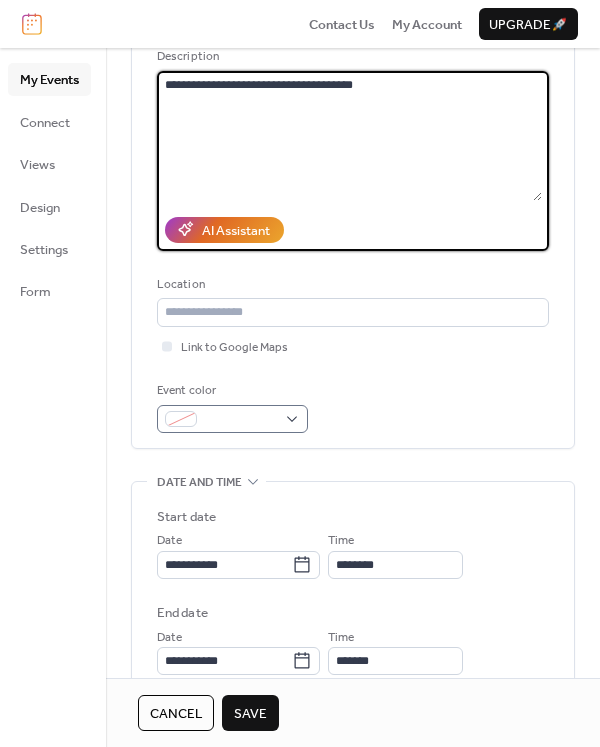 type on "**********" 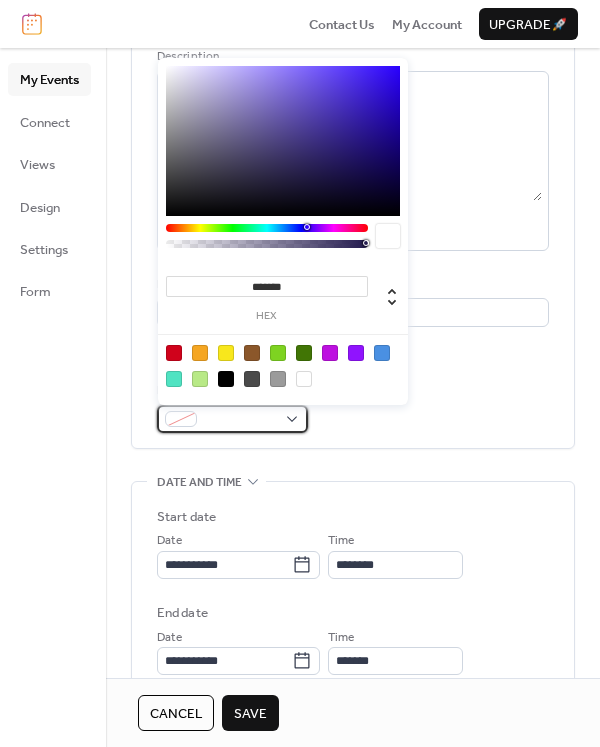 click at bounding box center [240, 420] 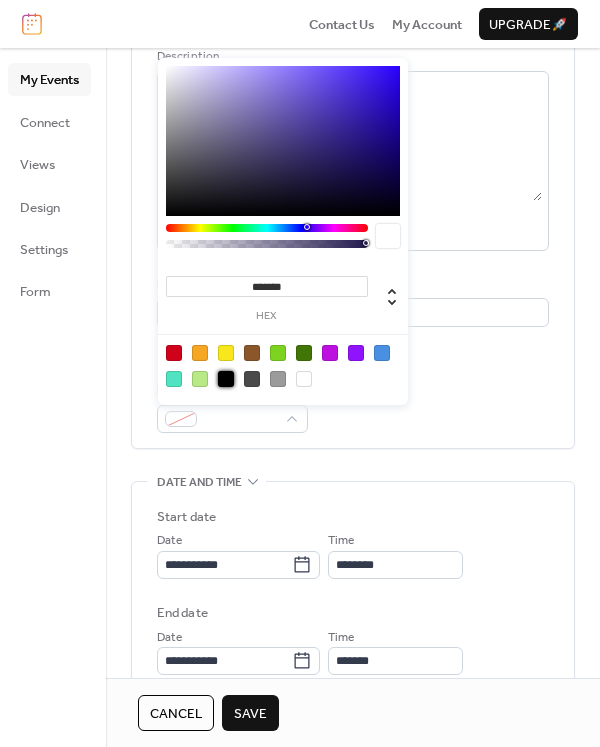 click at bounding box center [226, 379] 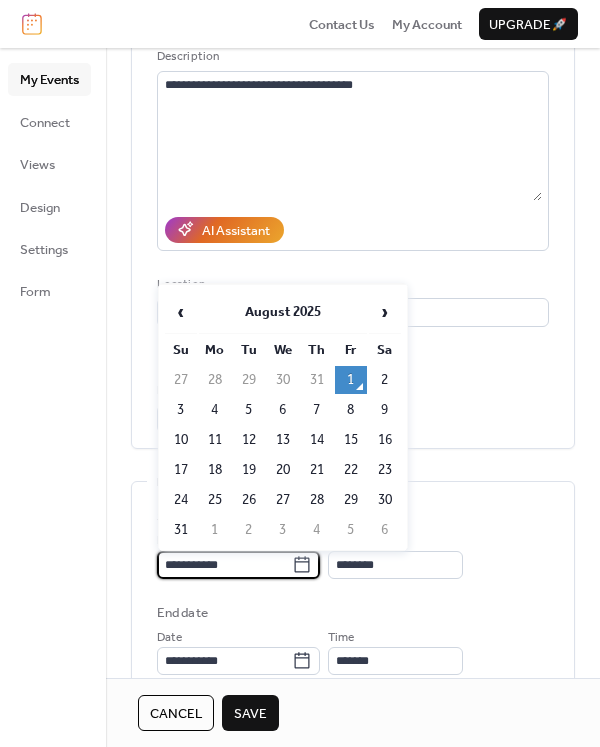 click on "**********" at bounding box center (224, 565) 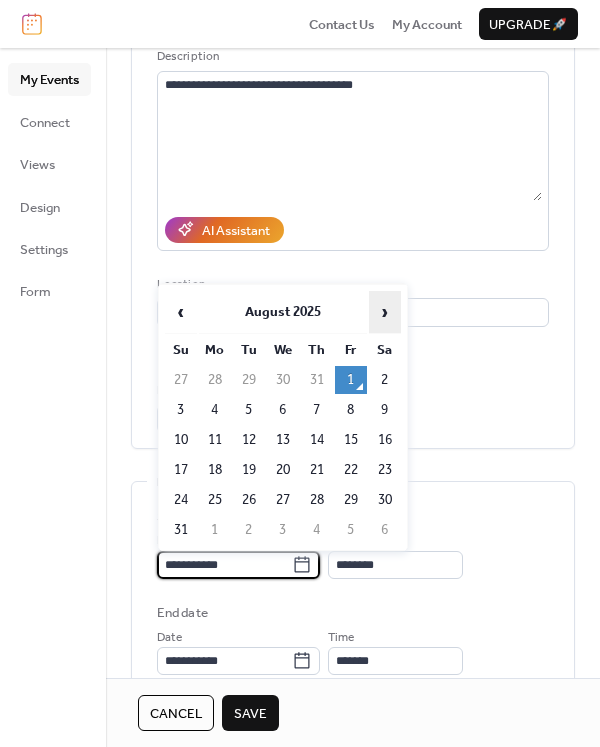 click on "›" at bounding box center [385, 312] 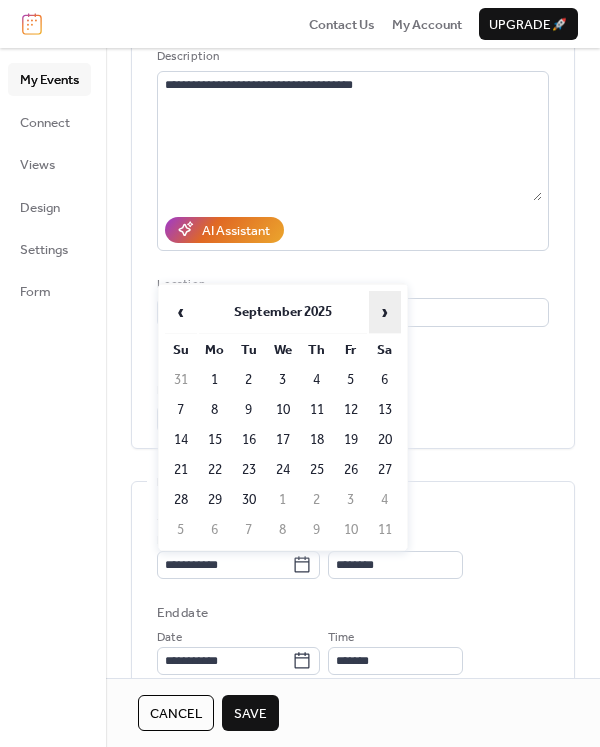 click on "›" at bounding box center (385, 312) 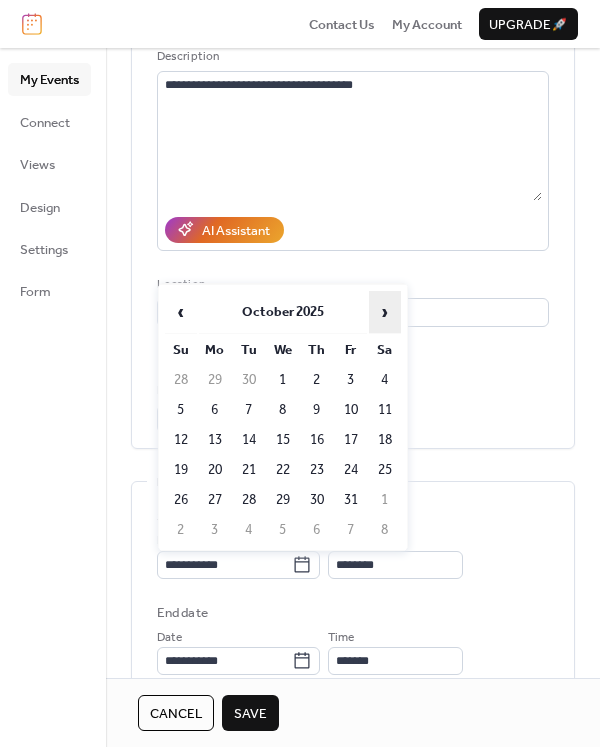 click on "›" at bounding box center [385, 312] 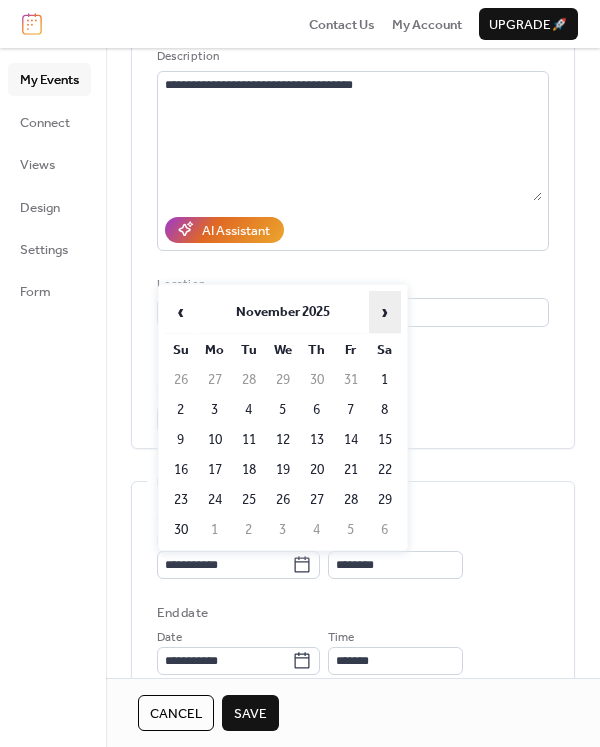 click on "›" at bounding box center [385, 312] 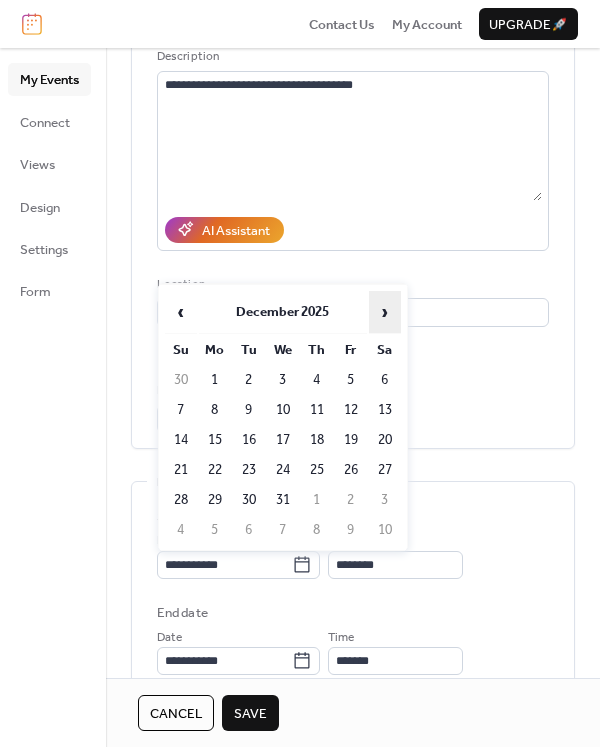 click on "›" at bounding box center (385, 312) 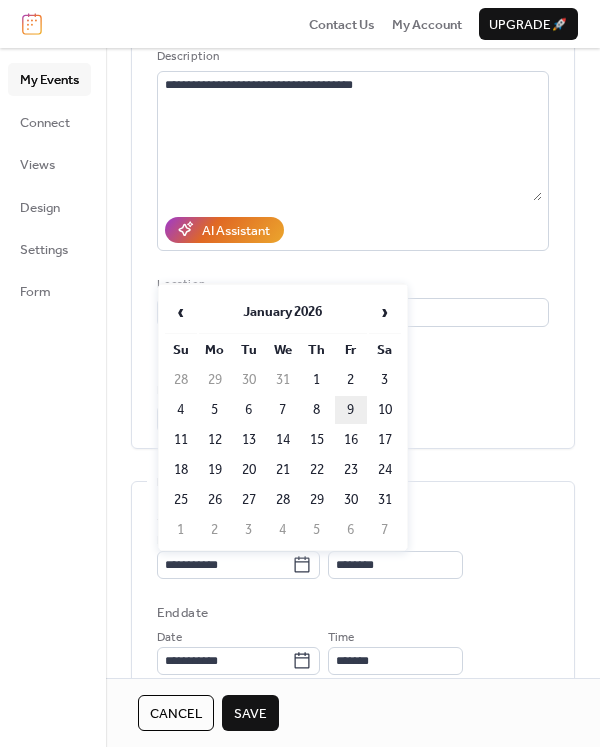 click on "9" at bounding box center (351, 410) 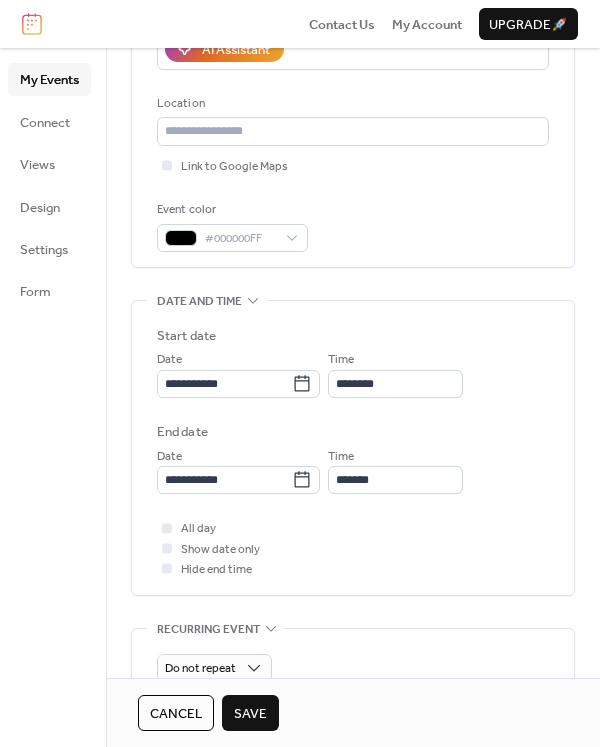 scroll, scrollTop: 400, scrollLeft: 0, axis: vertical 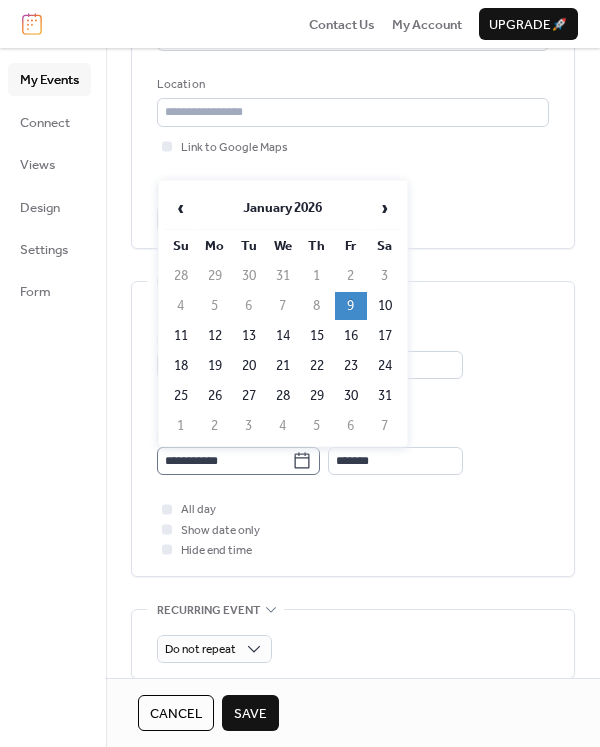 click 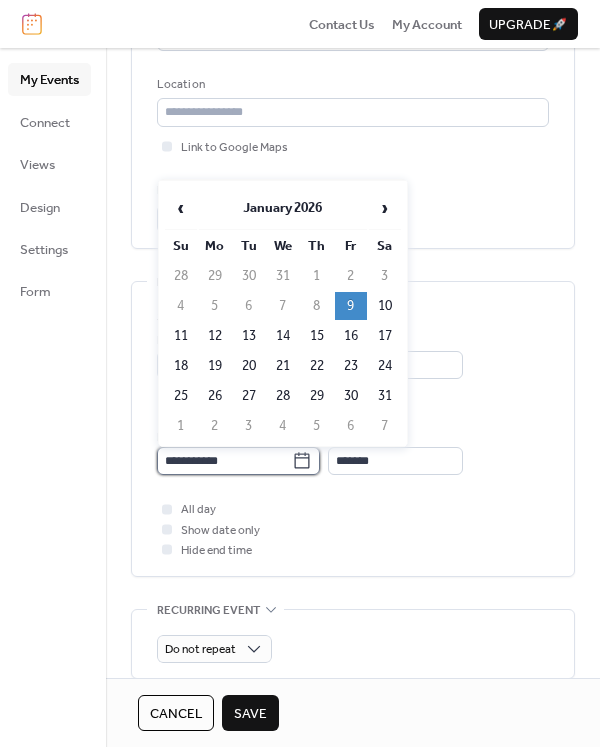 click on "**********" at bounding box center (224, 461) 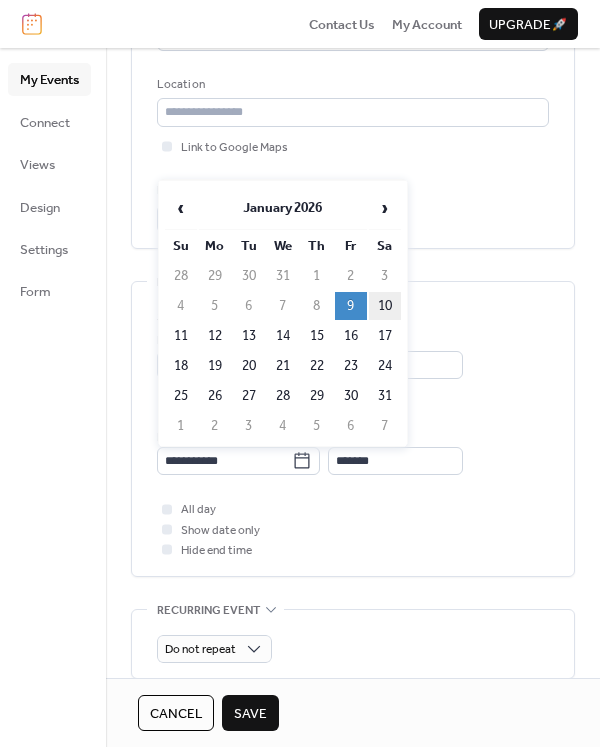 click on "10" at bounding box center (385, 306) 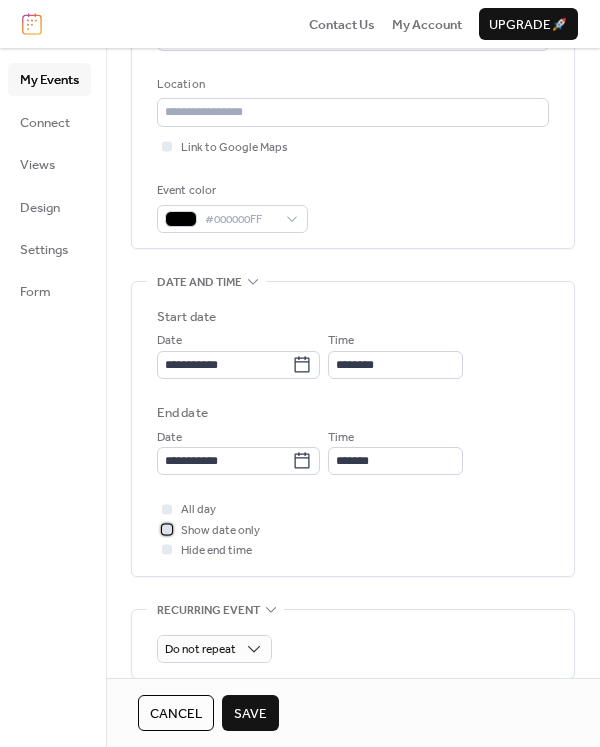 click on "Show date only" at bounding box center [220, 531] 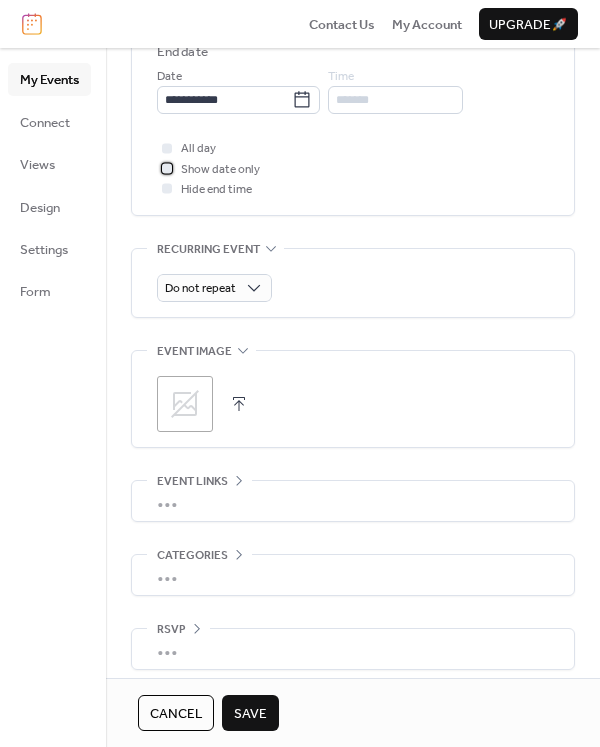 scroll, scrollTop: 773, scrollLeft: 0, axis: vertical 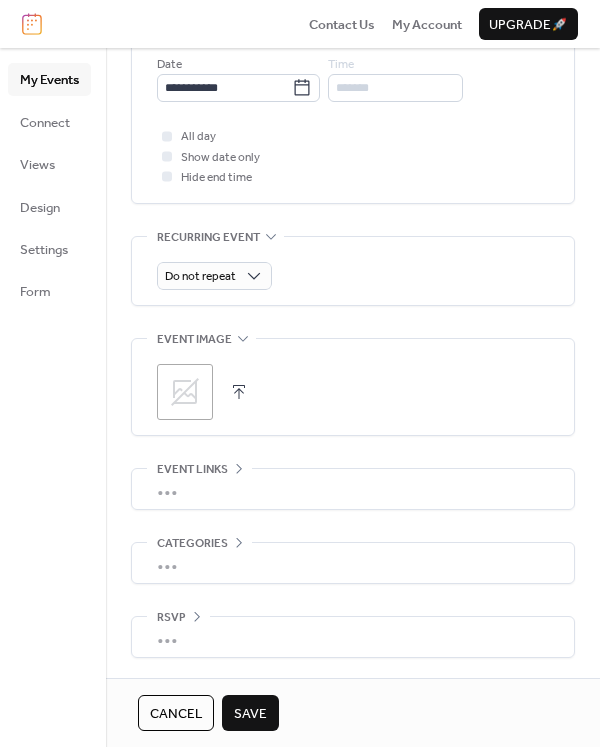 click on "Save" at bounding box center (250, 714) 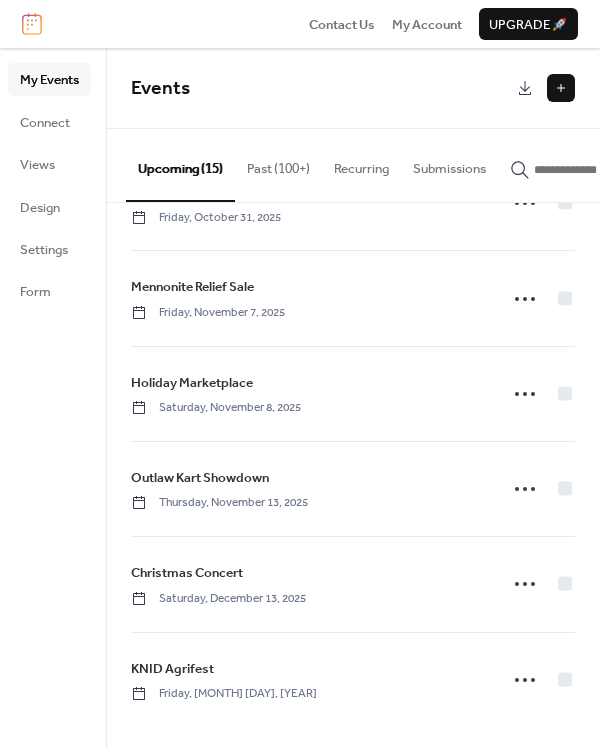 scroll, scrollTop: 930, scrollLeft: 0, axis: vertical 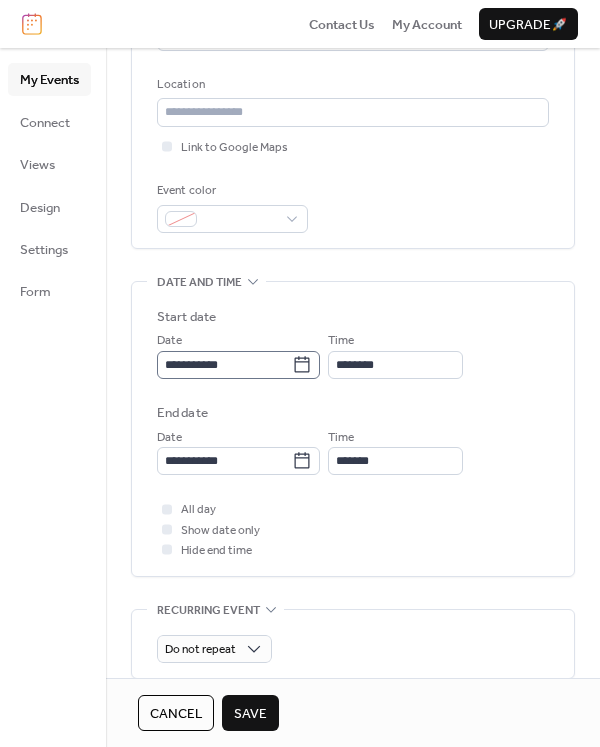 type on "*********" 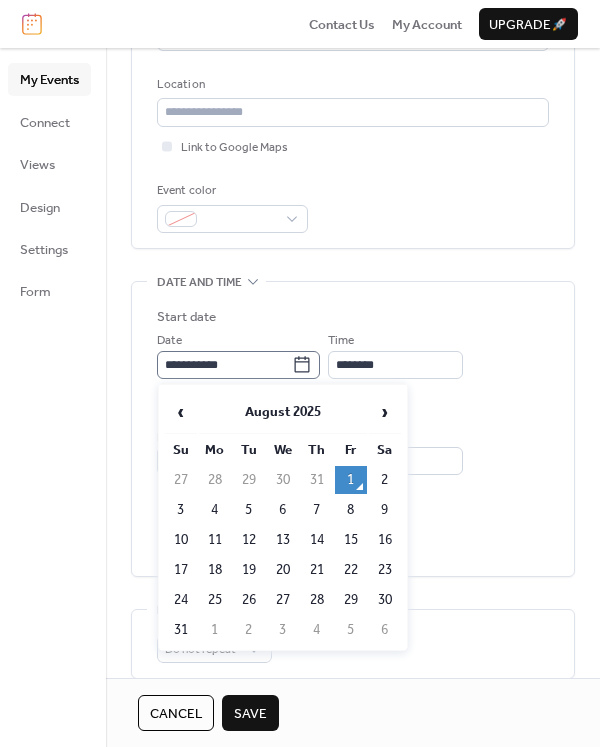 click 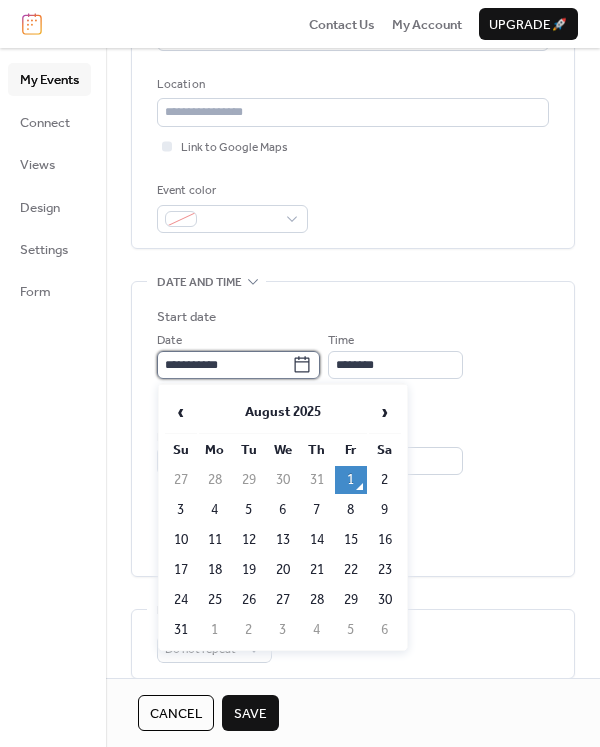 click on "**********" at bounding box center [224, 365] 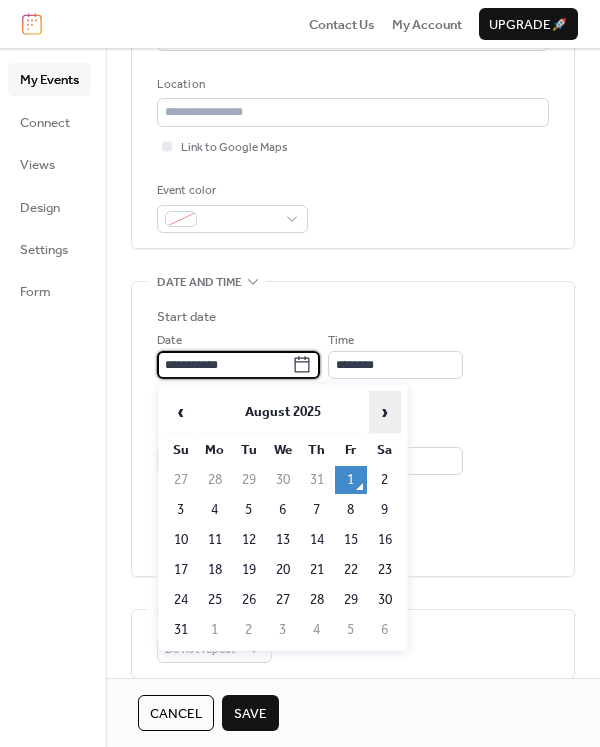 click on "›" at bounding box center [385, 412] 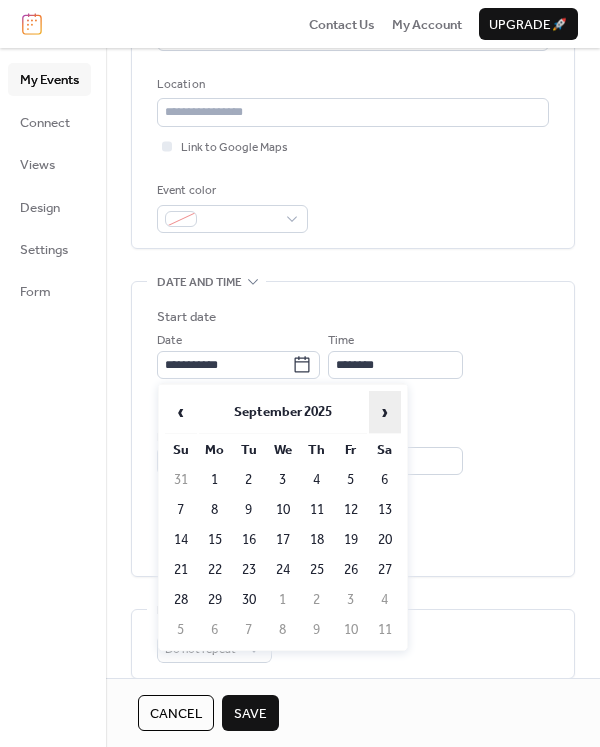 click on "›" at bounding box center [385, 412] 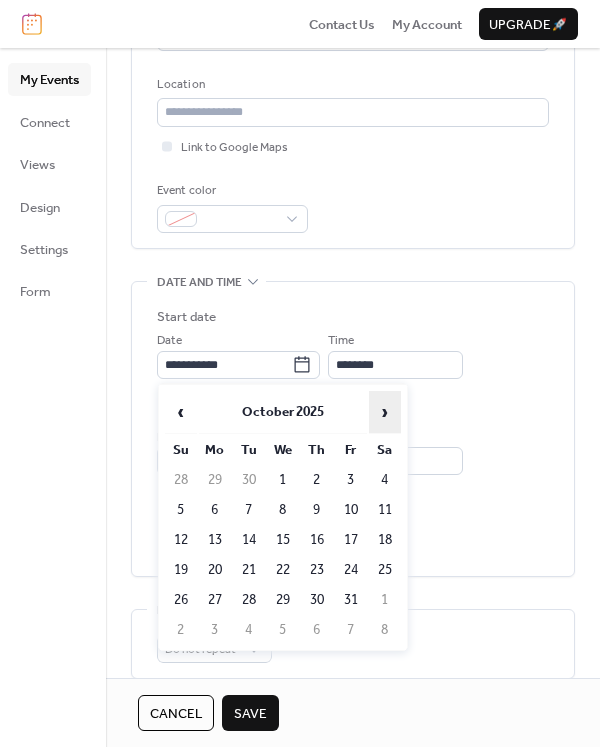 click on "›" at bounding box center (385, 412) 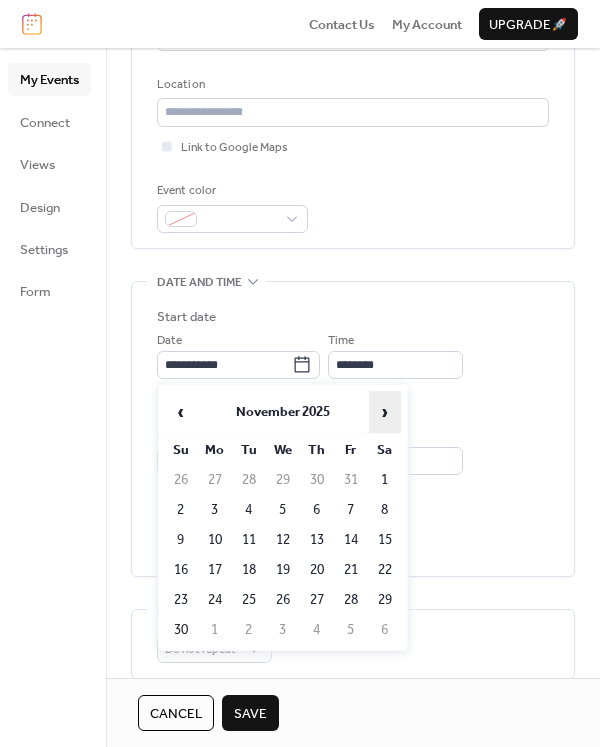 click on "›" at bounding box center [385, 412] 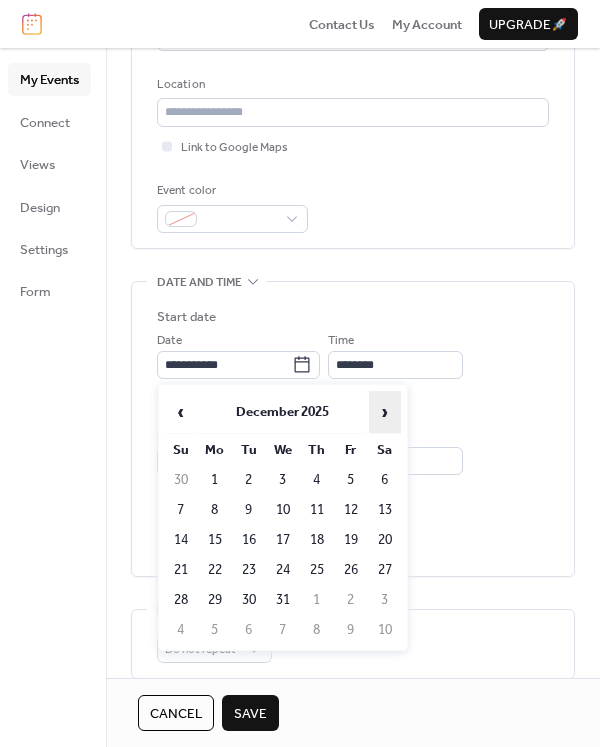 click on "›" at bounding box center (385, 412) 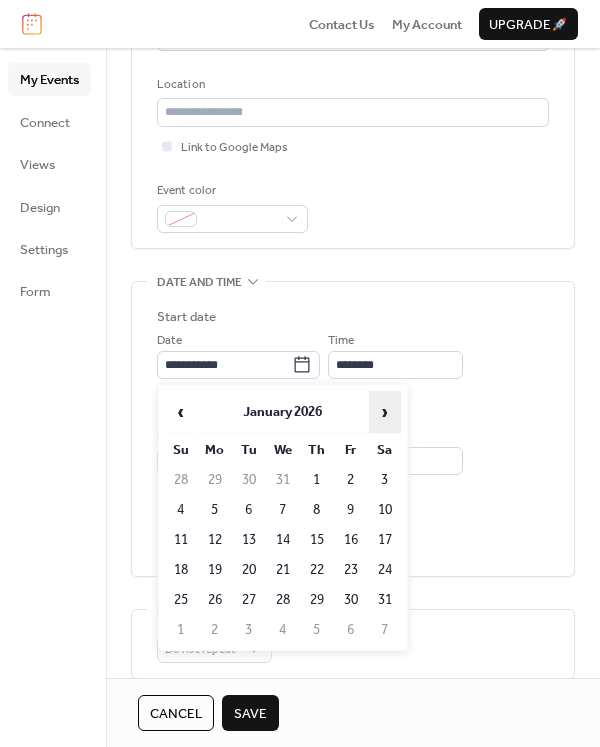click on "›" at bounding box center [385, 412] 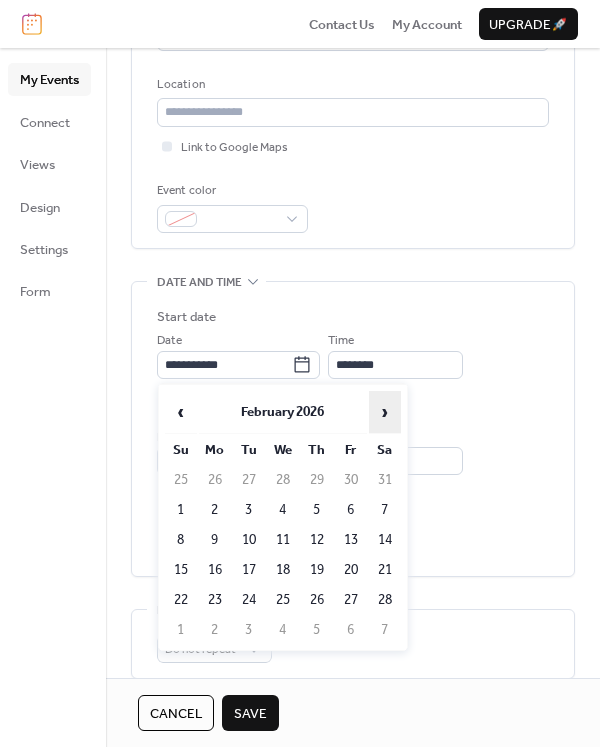 click on "›" at bounding box center [385, 412] 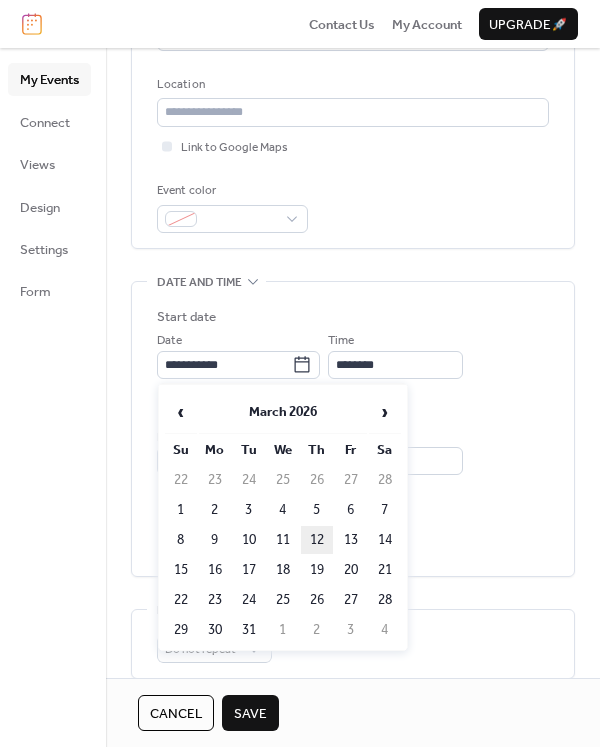 click on "12" at bounding box center (317, 540) 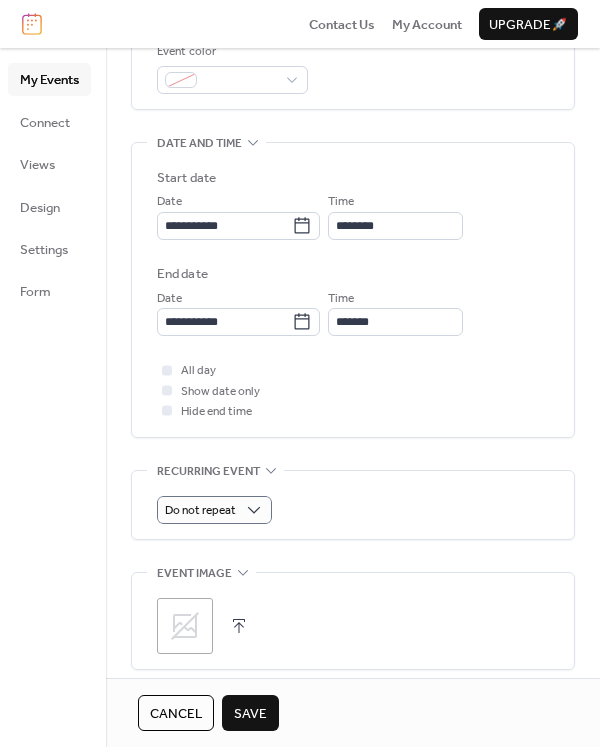 scroll, scrollTop: 600, scrollLeft: 0, axis: vertical 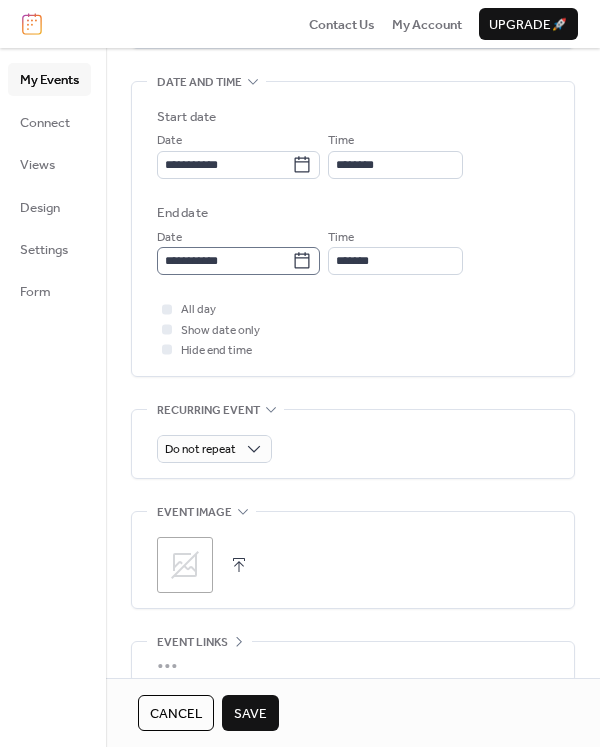 click 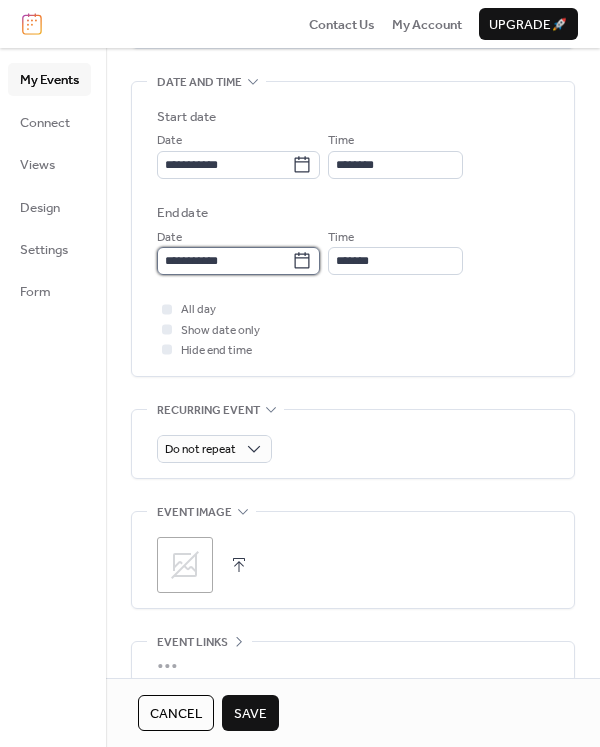 click on "**********" at bounding box center (224, 261) 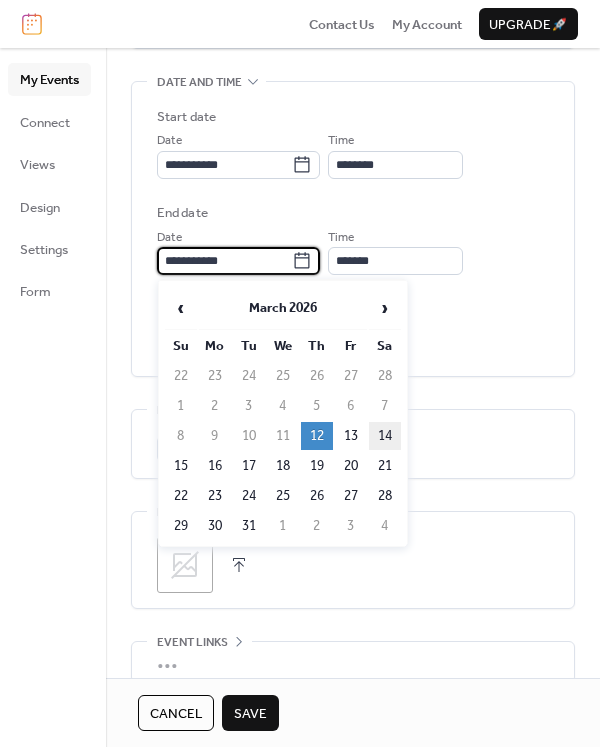 click on "14" at bounding box center [385, 436] 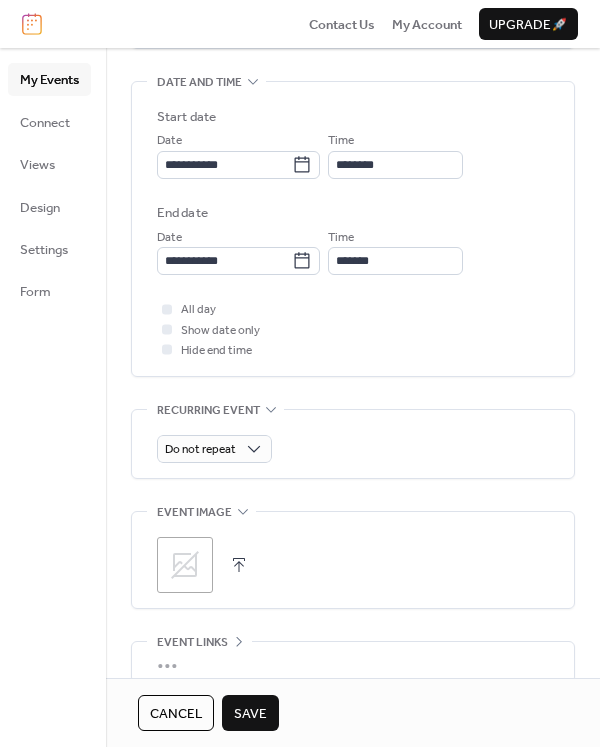 type on "**********" 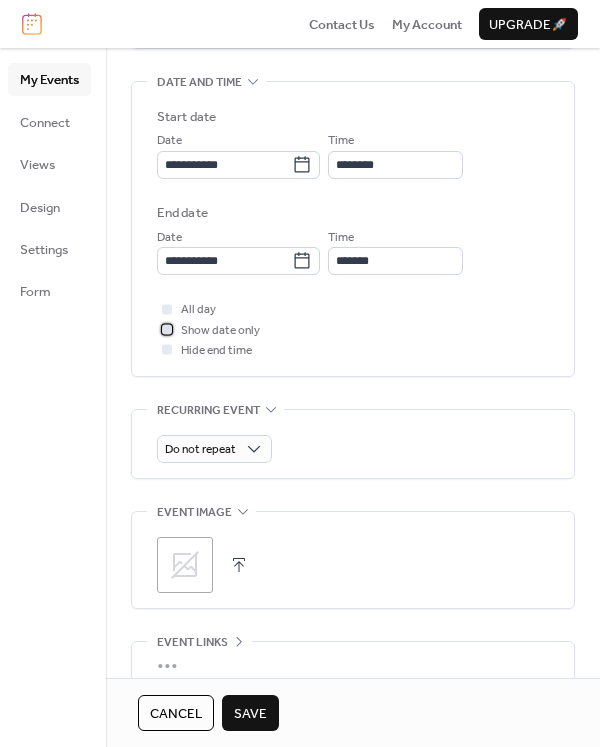 click on "Show date only" at bounding box center (220, 331) 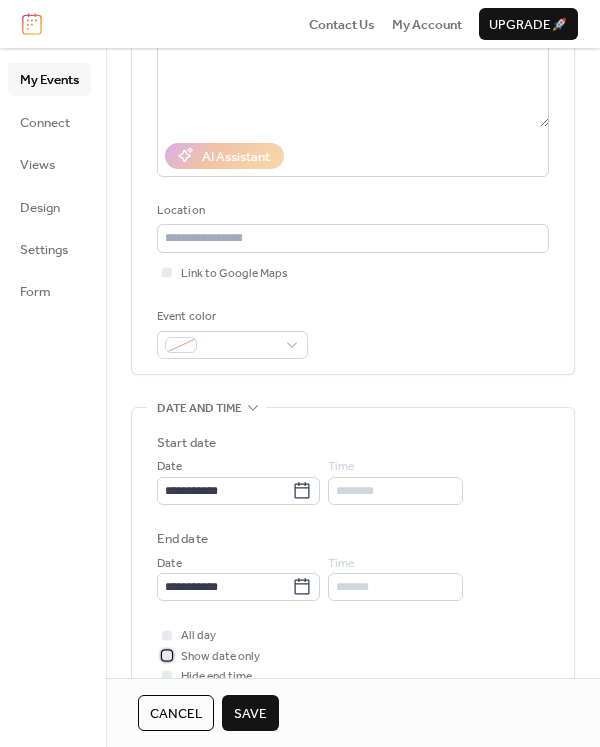 scroll, scrollTop: 273, scrollLeft: 0, axis: vertical 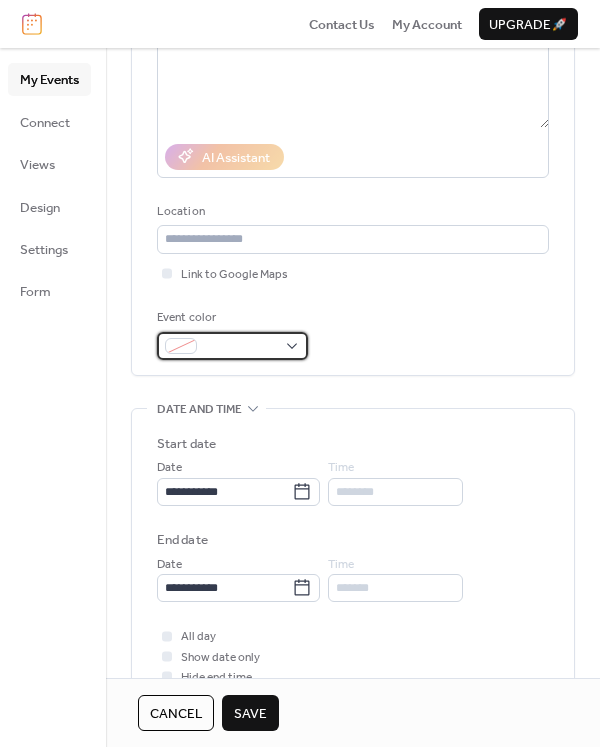 click at bounding box center (240, 347) 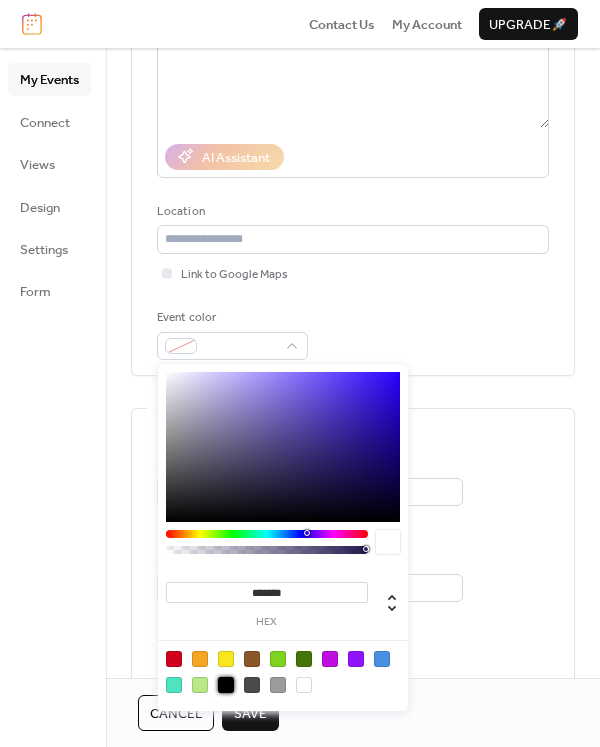 drag, startPoint x: 229, startPoint y: 690, endPoint x: 245, endPoint y: 710, distance: 25.612497 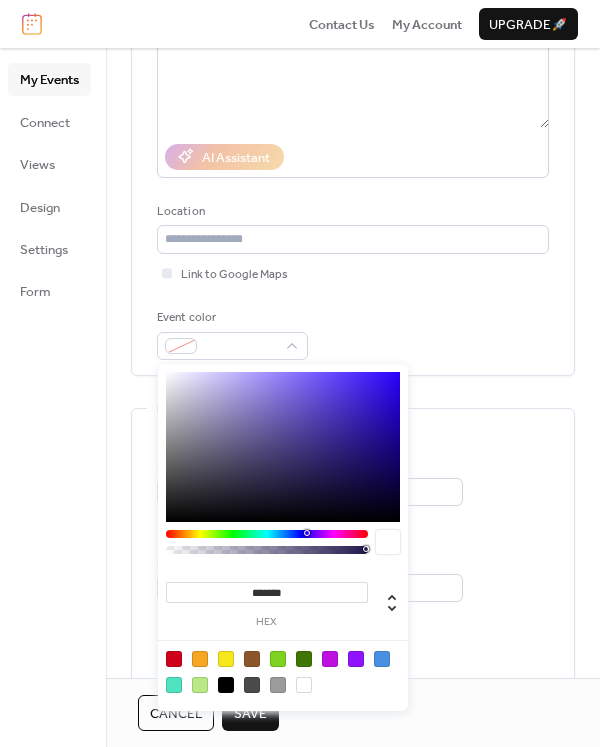 click at bounding box center (226, 685) 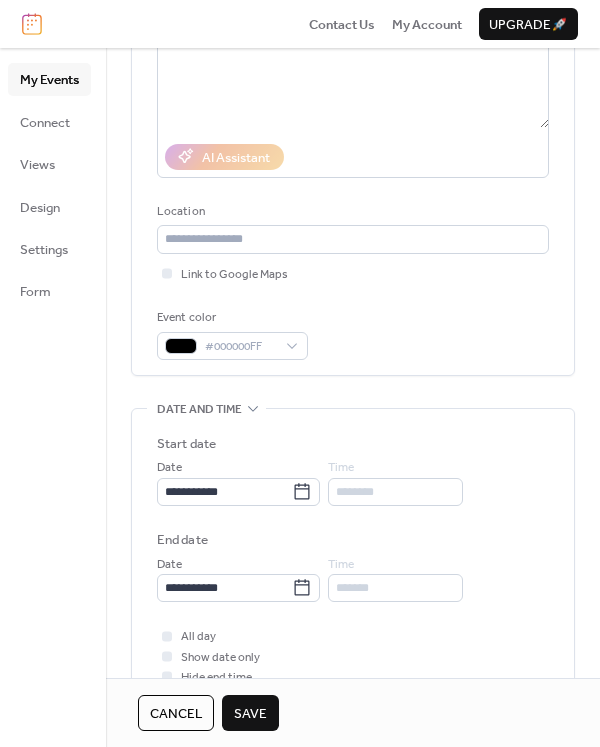 click on "Save" at bounding box center (250, 714) 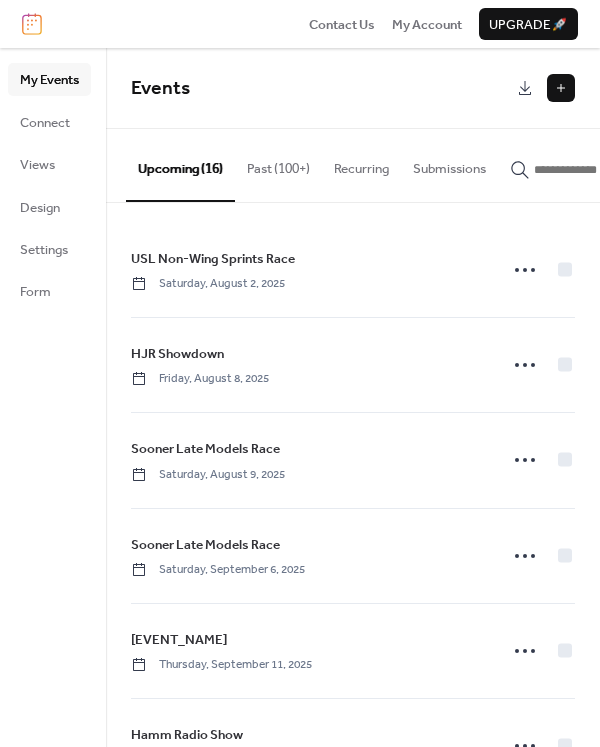 click at bounding box center (561, 88) 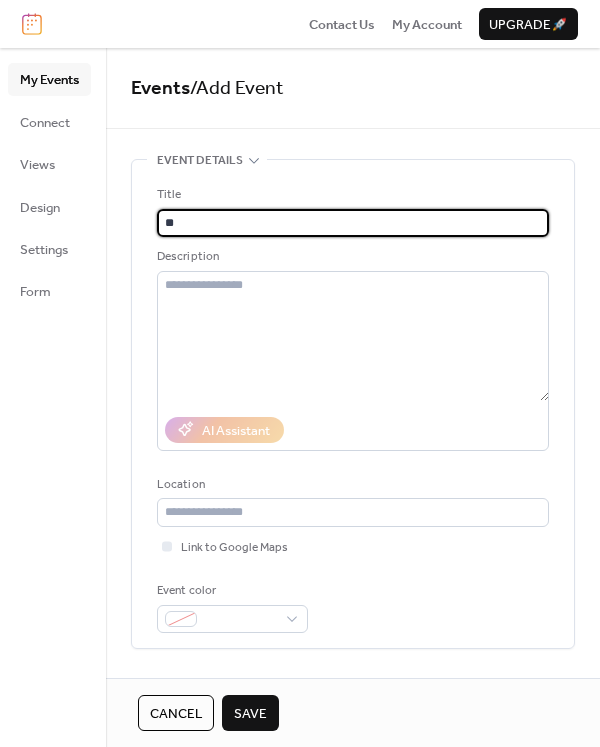 type on "*" 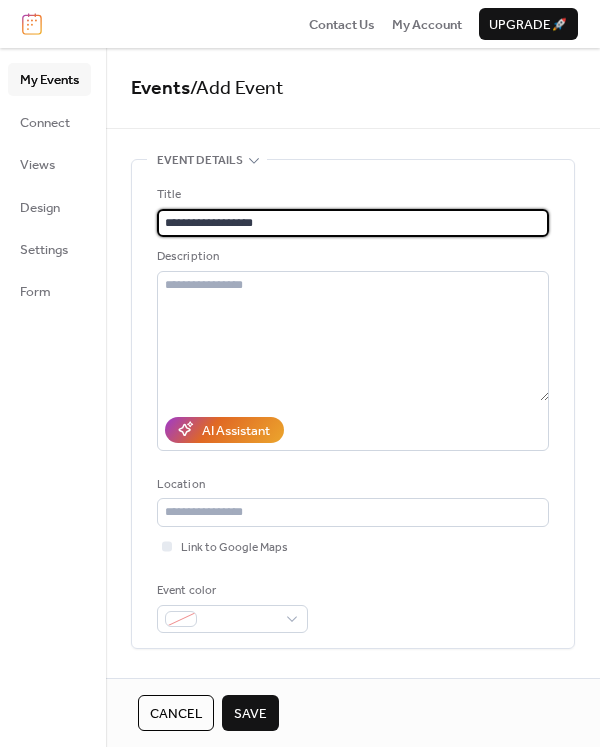 type on "**********" 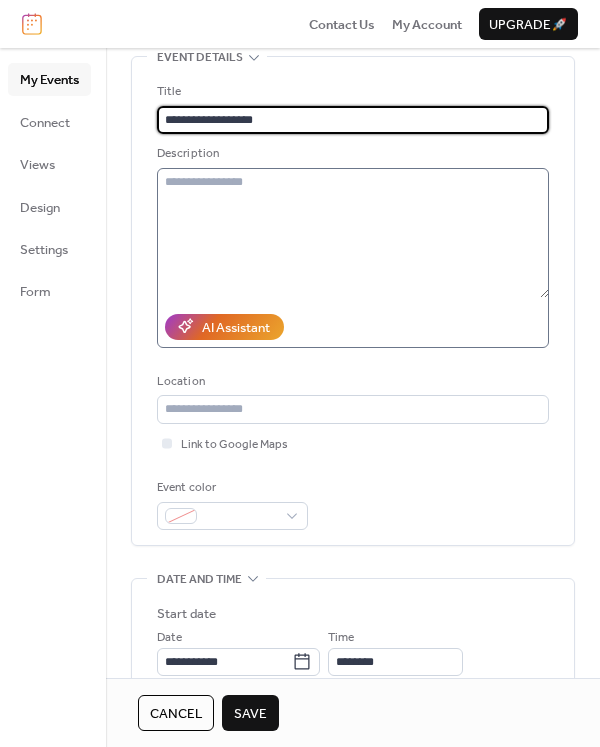 scroll, scrollTop: 200, scrollLeft: 0, axis: vertical 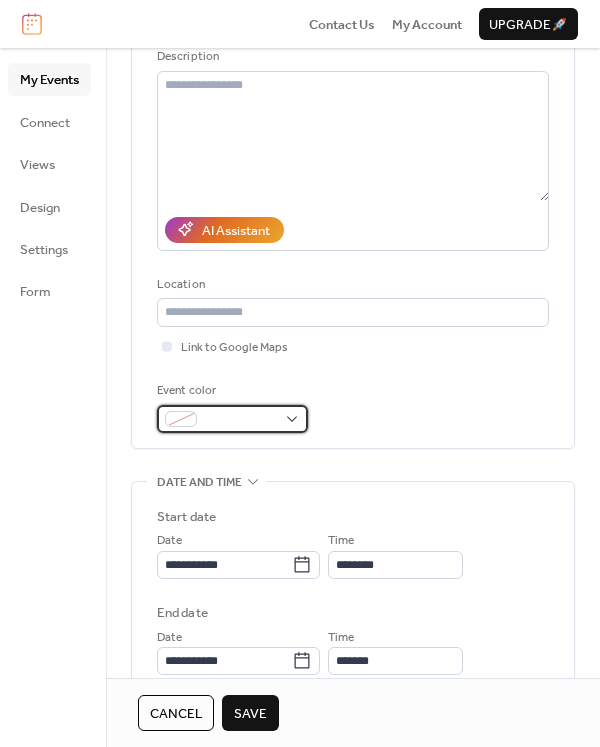 click at bounding box center (240, 420) 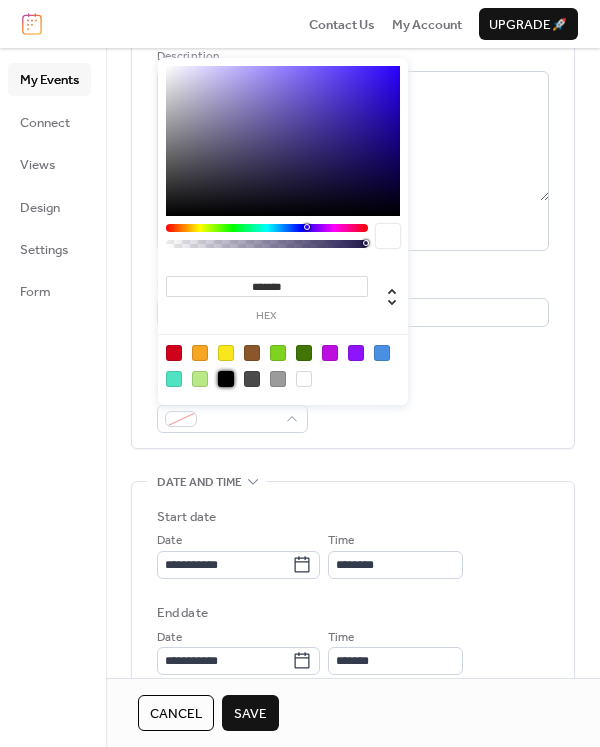 click at bounding box center [226, 379] 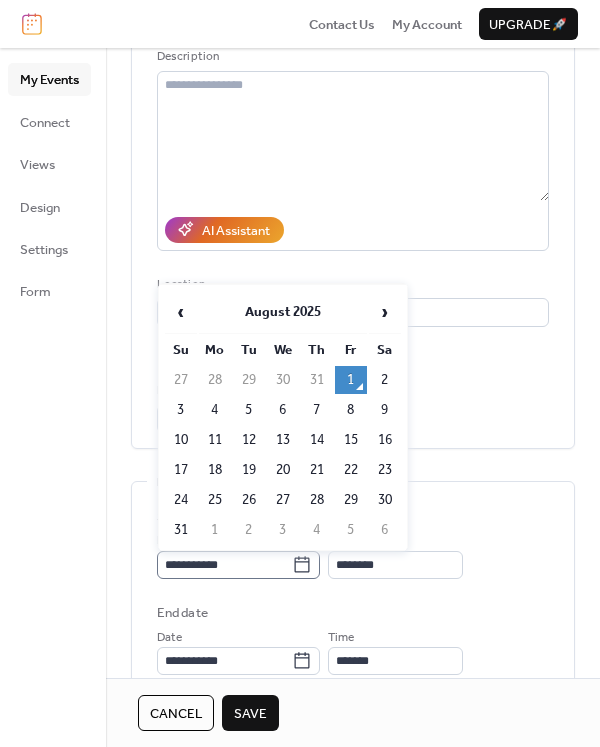 click 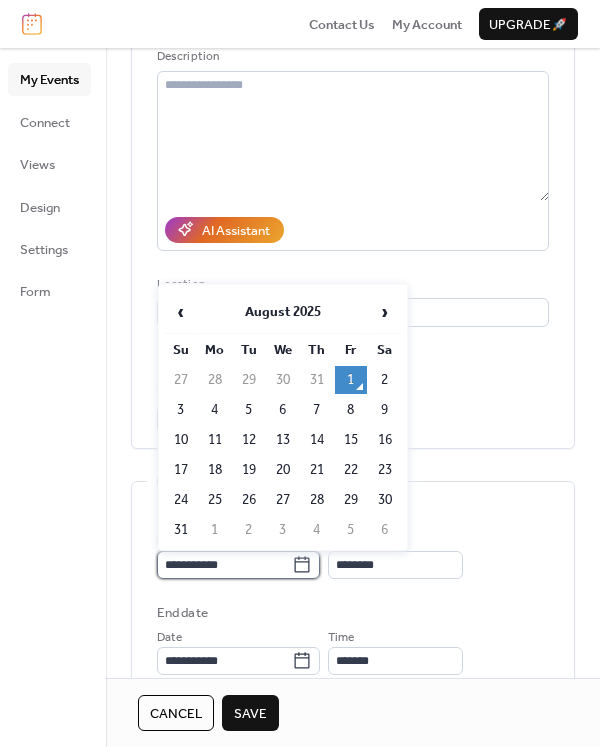 click on "**********" at bounding box center (224, 565) 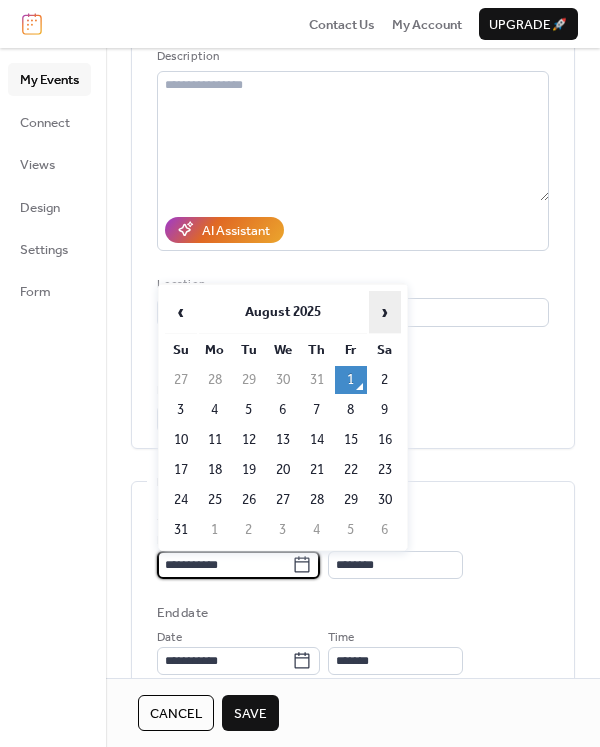 click on "›" at bounding box center [385, 312] 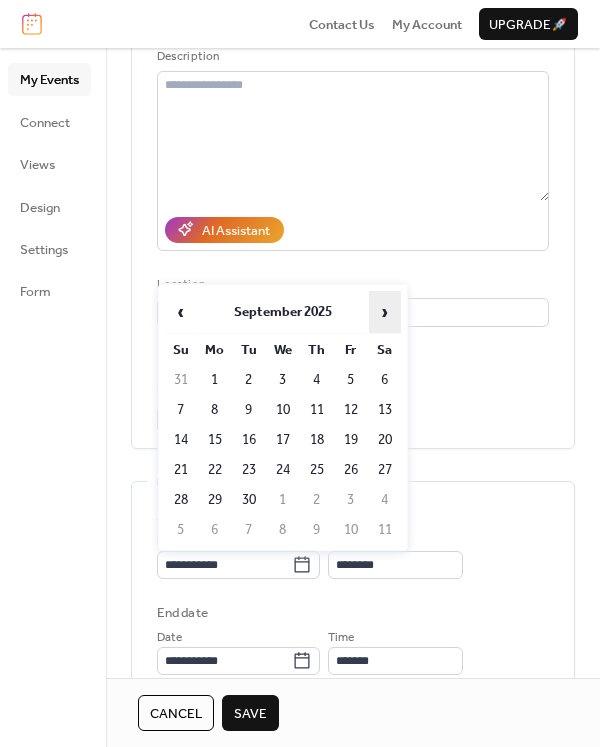 click on "›" at bounding box center (385, 312) 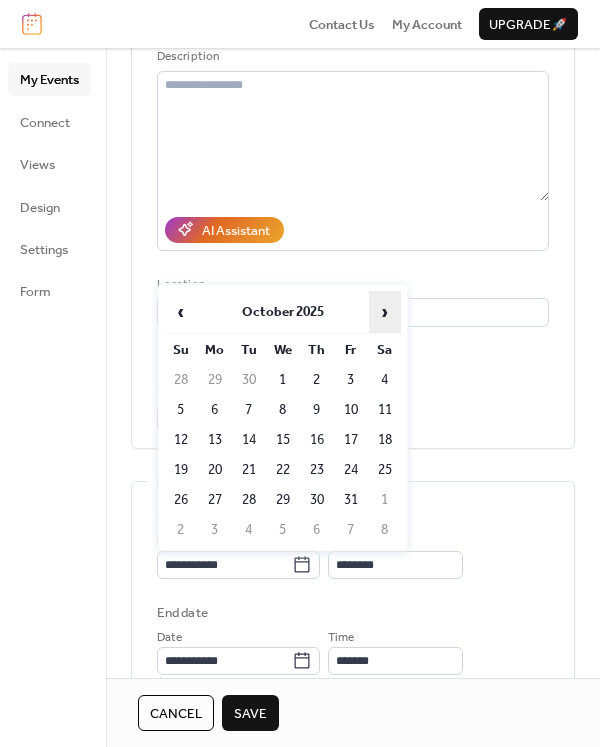 click on "›" at bounding box center [385, 312] 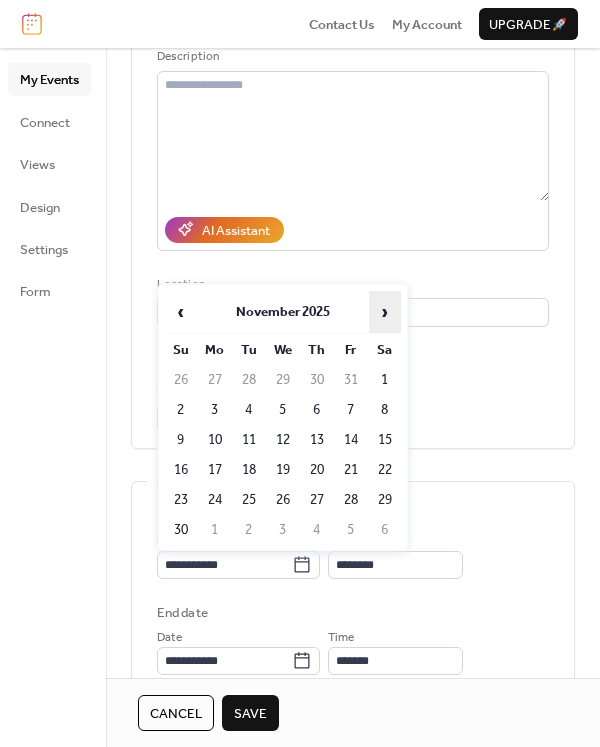 click on "›" at bounding box center [385, 312] 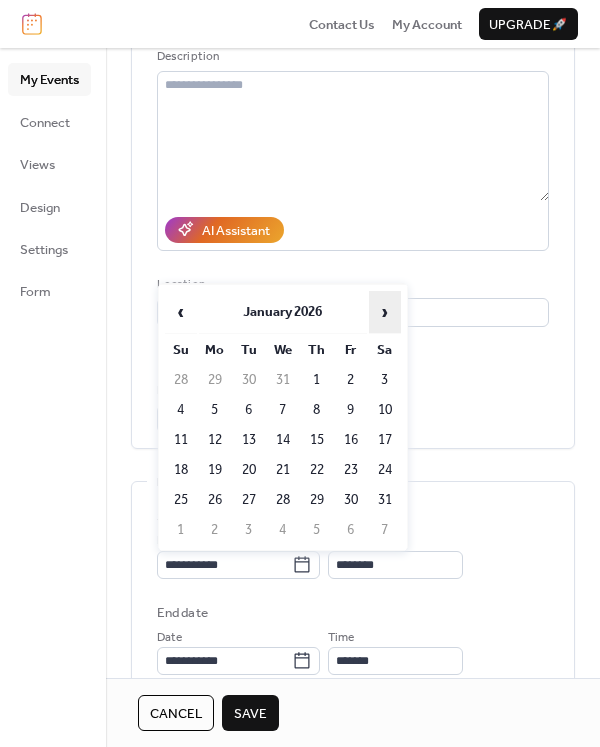 click on "›" at bounding box center (385, 312) 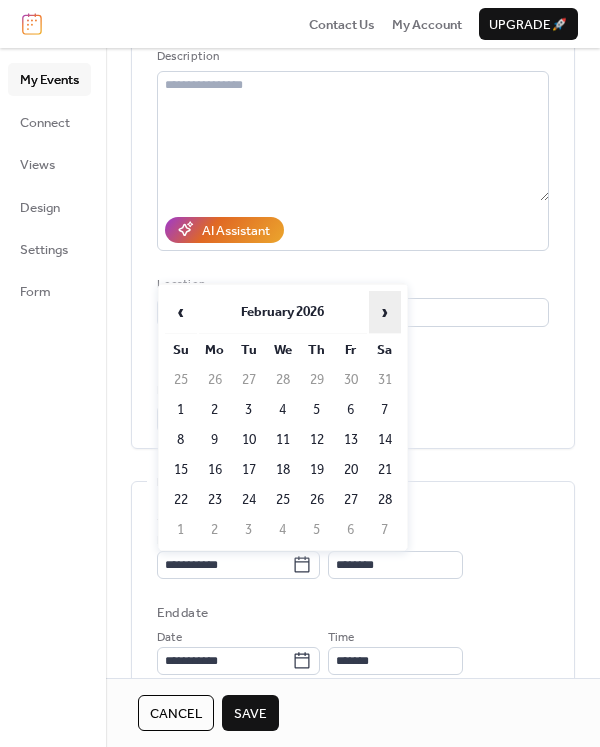 click on "›" at bounding box center (385, 312) 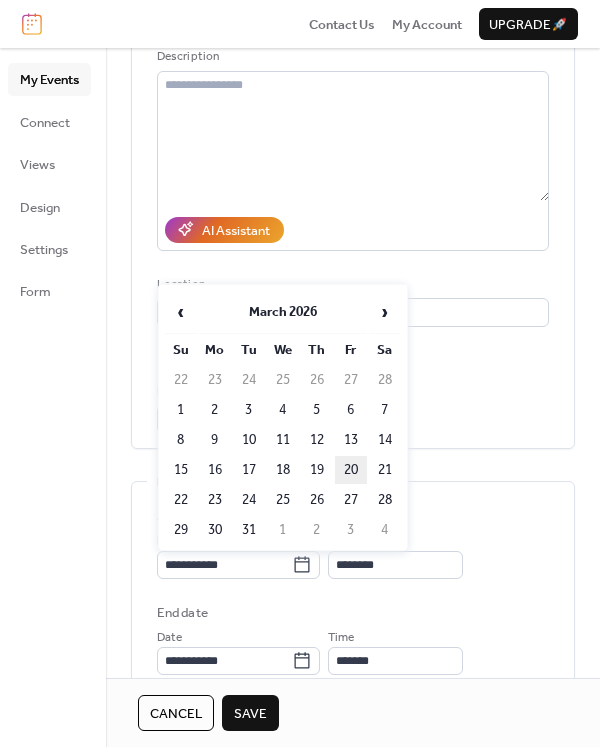 click on "20" at bounding box center (351, 470) 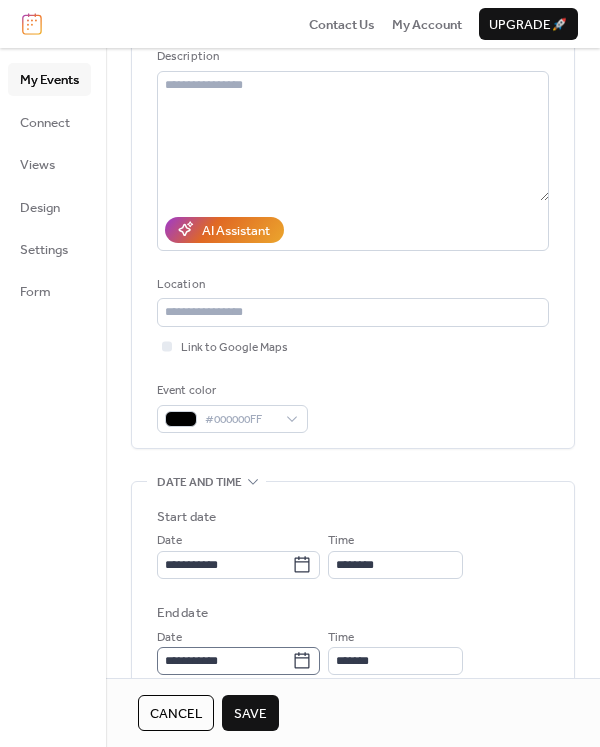 click 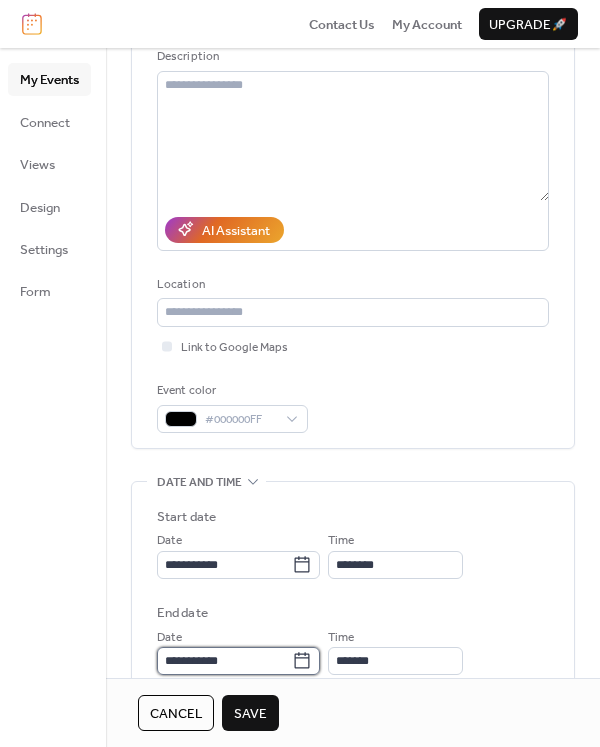click on "**********" at bounding box center [224, 661] 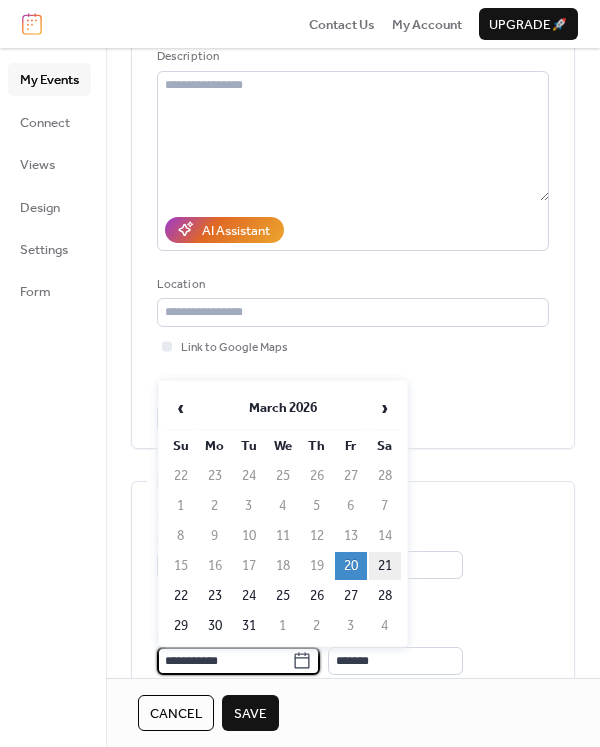 click on "21" at bounding box center (385, 566) 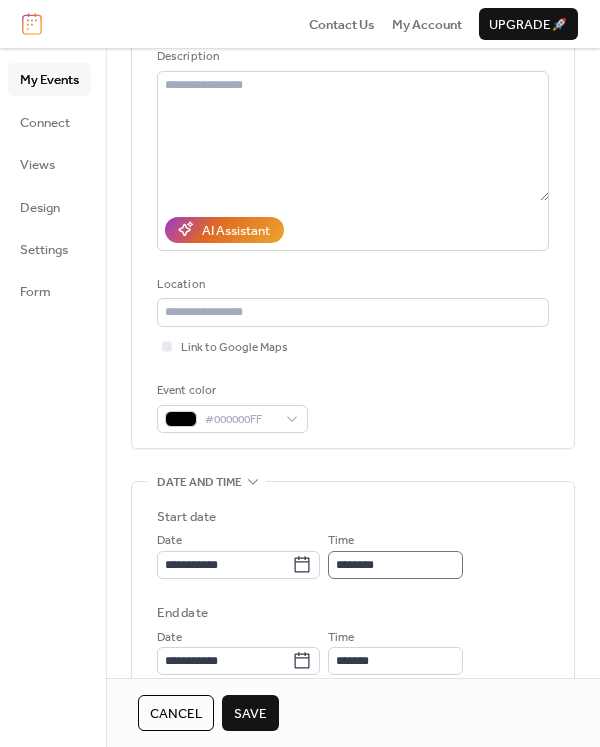 scroll, scrollTop: 1, scrollLeft: 0, axis: vertical 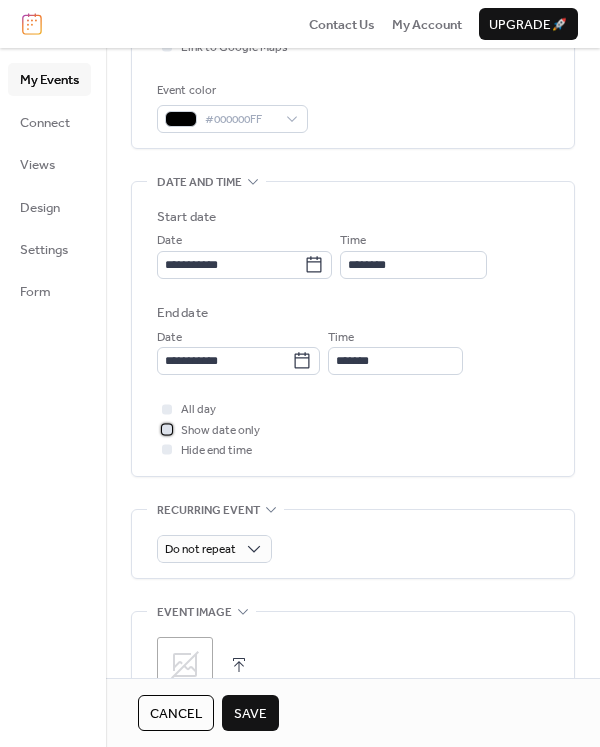 click on "Show date only" at bounding box center [220, 431] 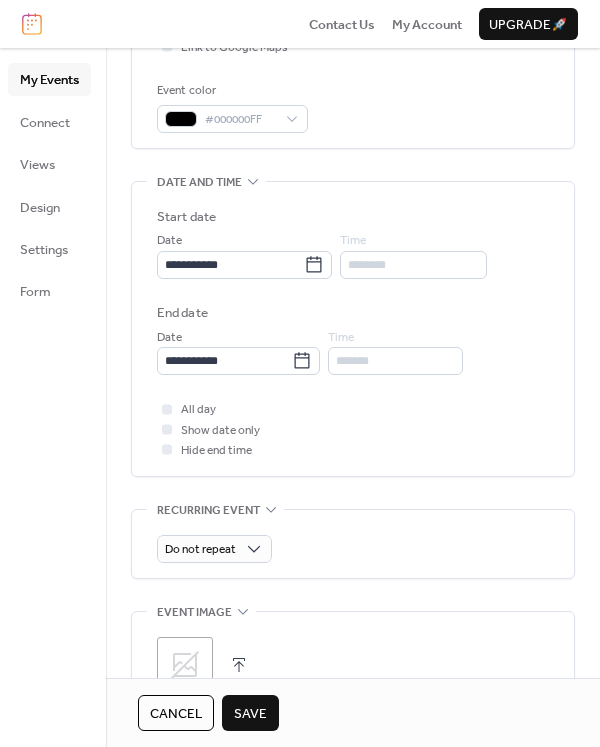 click on "Save" at bounding box center (250, 714) 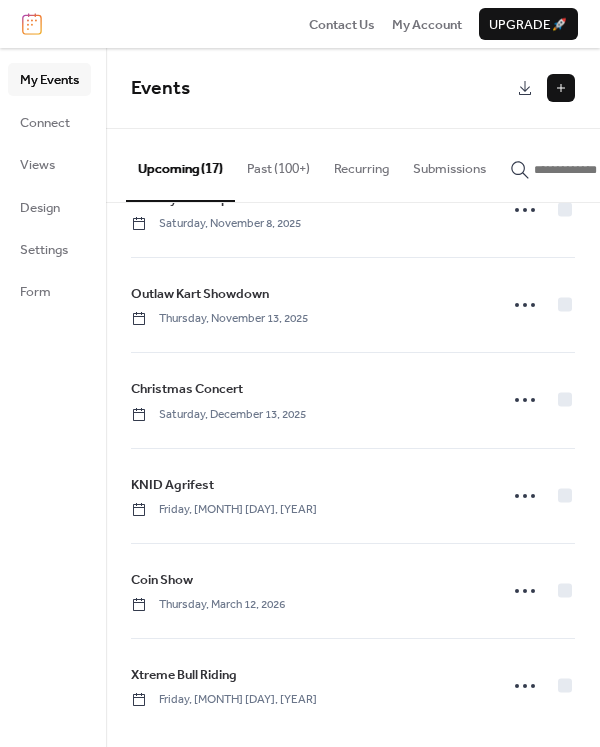scroll, scrollTop: 1120, scrollLeft: 0, axis: vertical 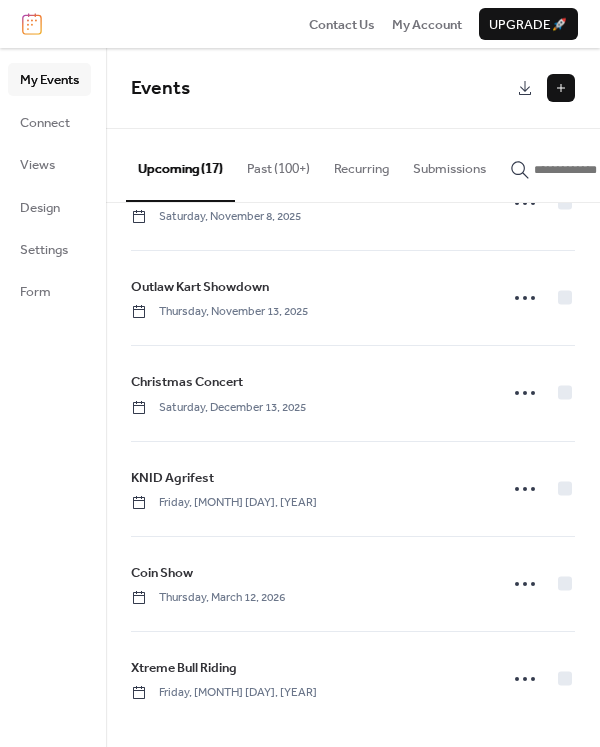 click at bounding box center (561, 88) 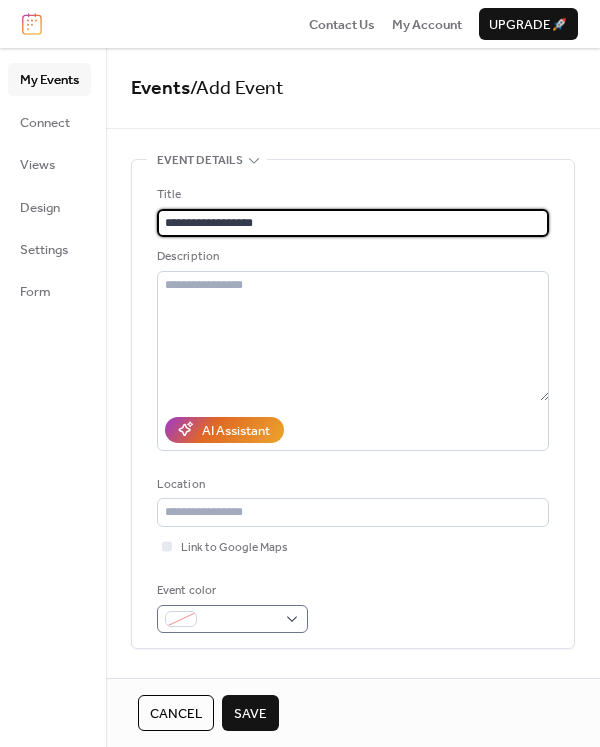 type on "**********" 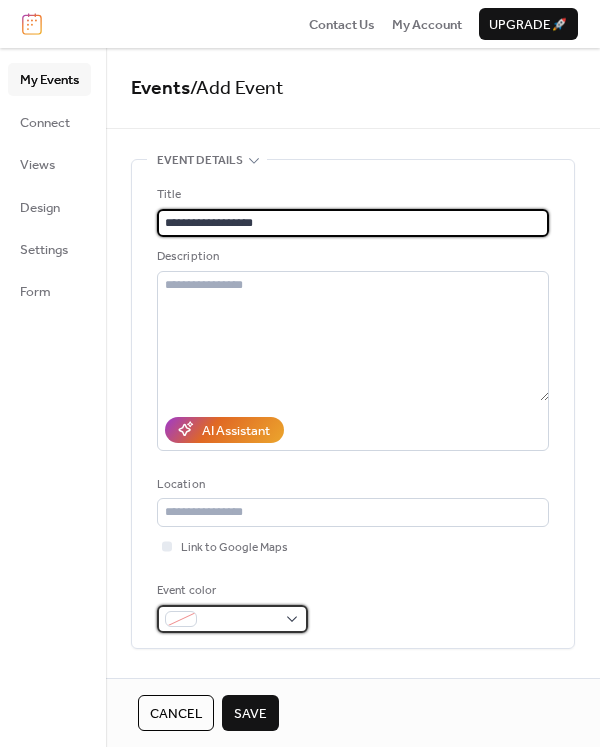 click at bounding box center [232, 619] 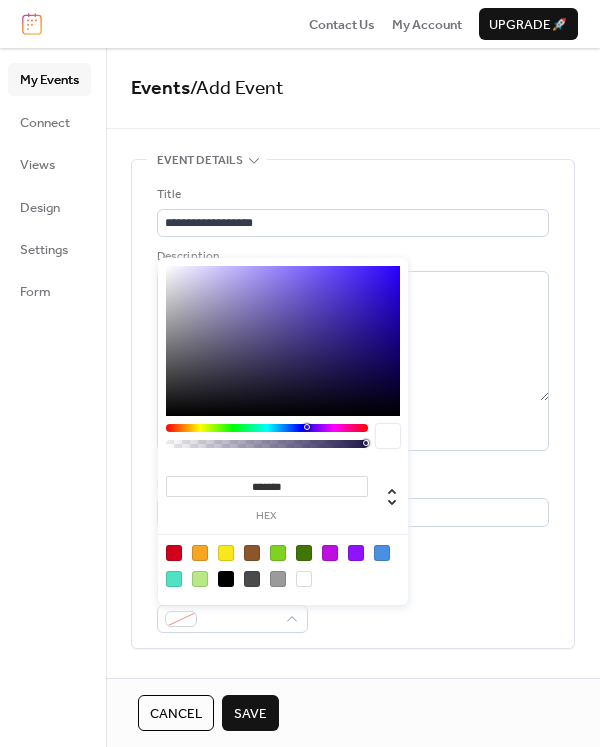 click at bounding box center [283, 565] 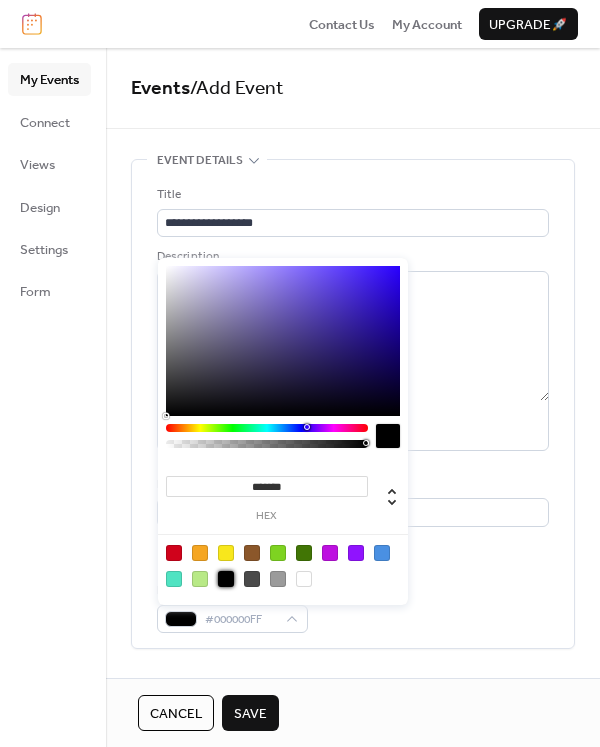 click on "Event color #000000FF" at bounding box center [353, 607] 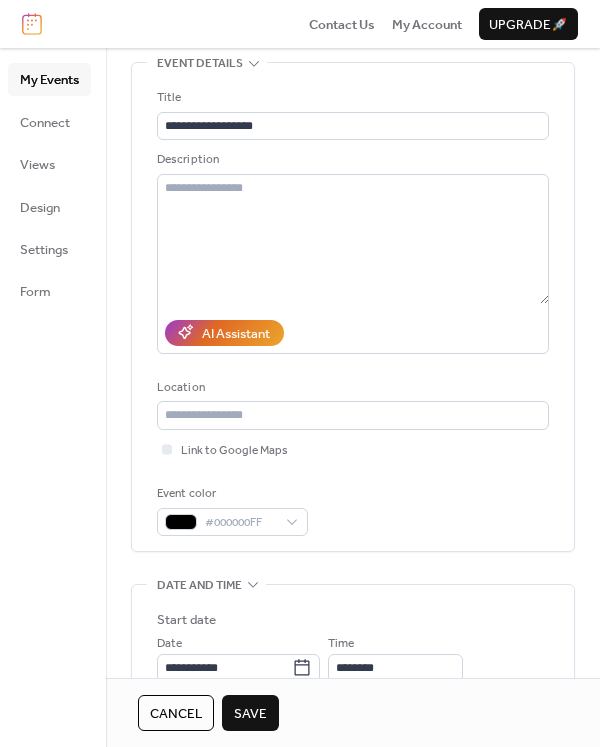 scroll, scrollTop: 400, scrollLeft: 0, axis: vertical 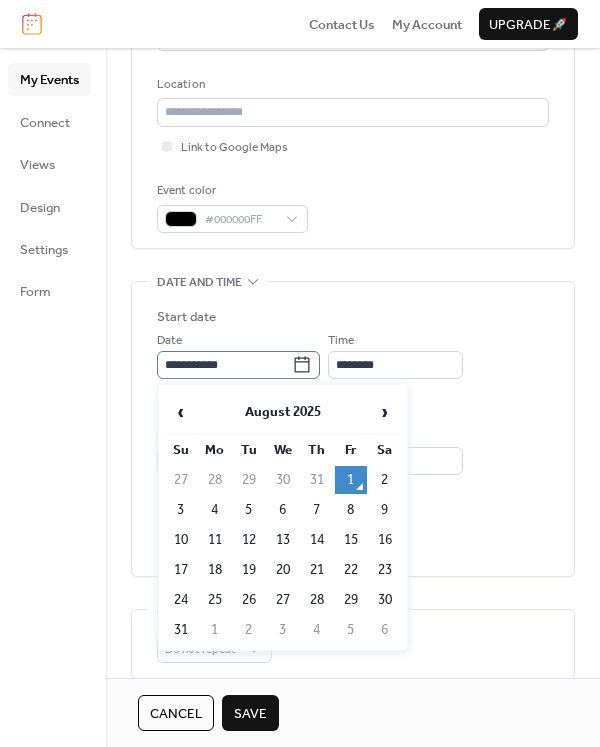 click 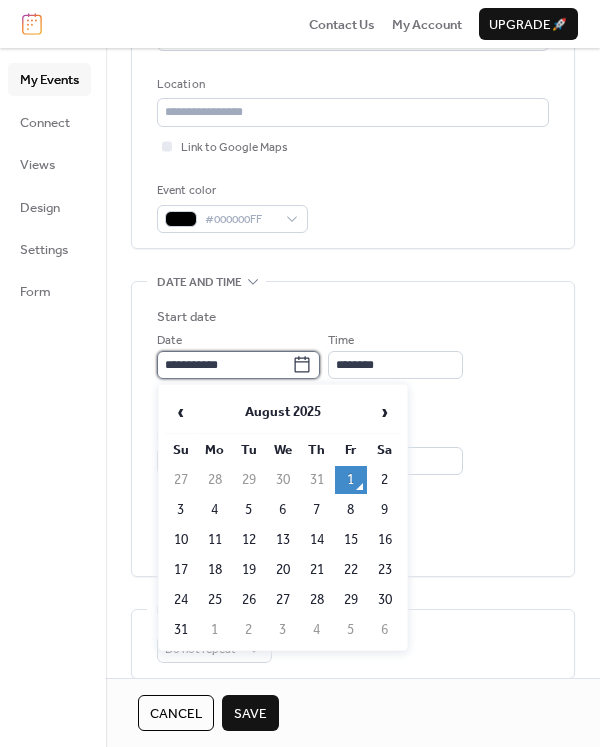 click on "**********" at bounding box center [224, 365] 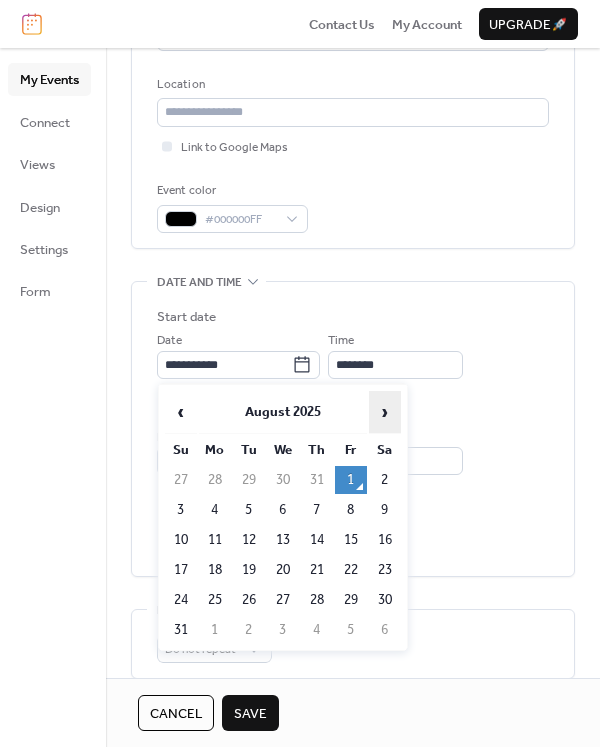 click on "›" at bounding box center (385, 412) 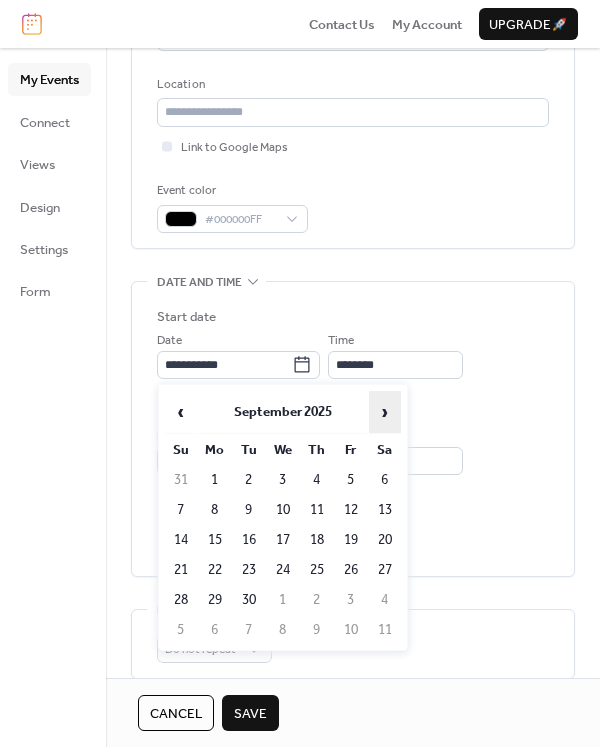 click on "›" at bounding box center (385, 412) 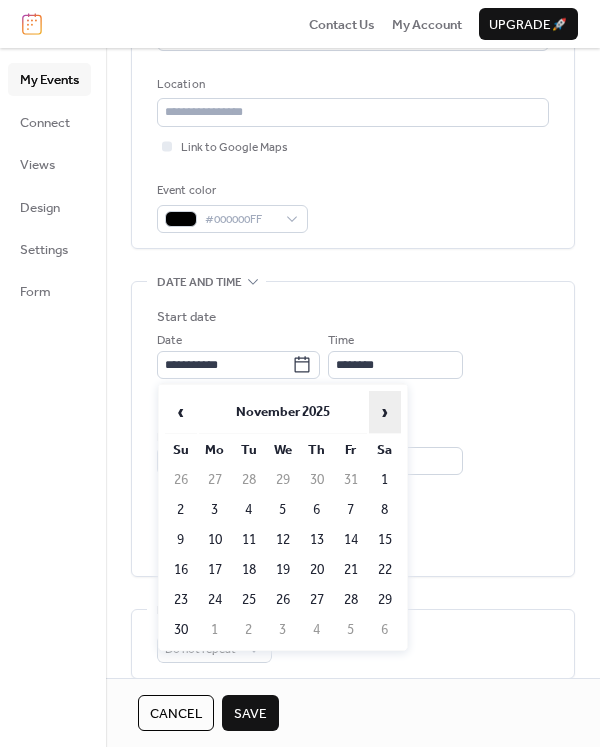 click on "›" at bounding box center (385, 412) 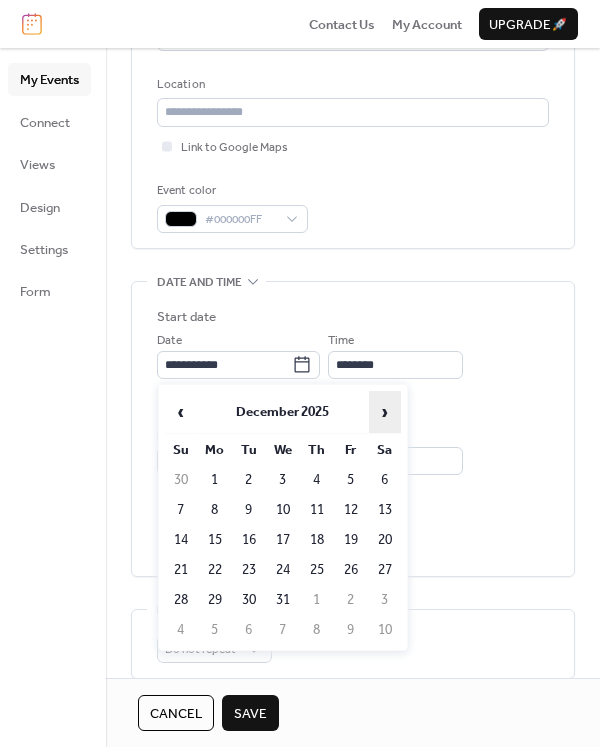 click on "›" at bounding box center (385, 412) 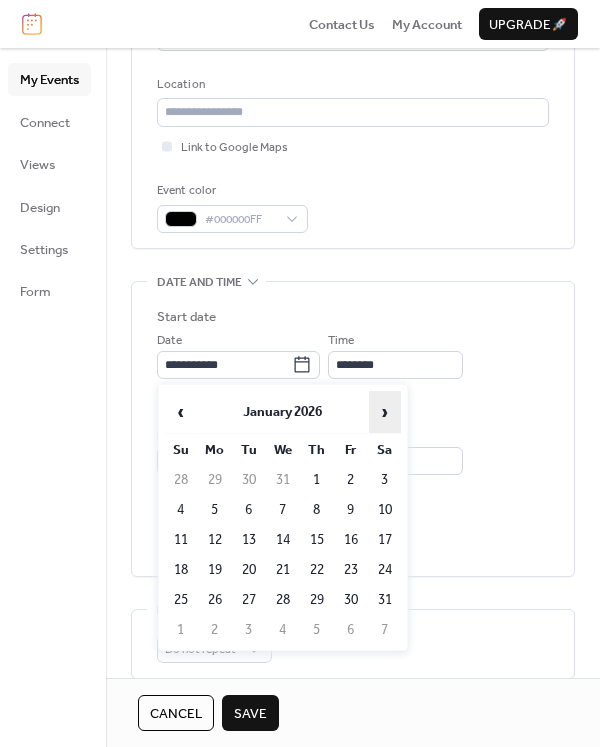 click on "›" at bounding box center [385, 412] 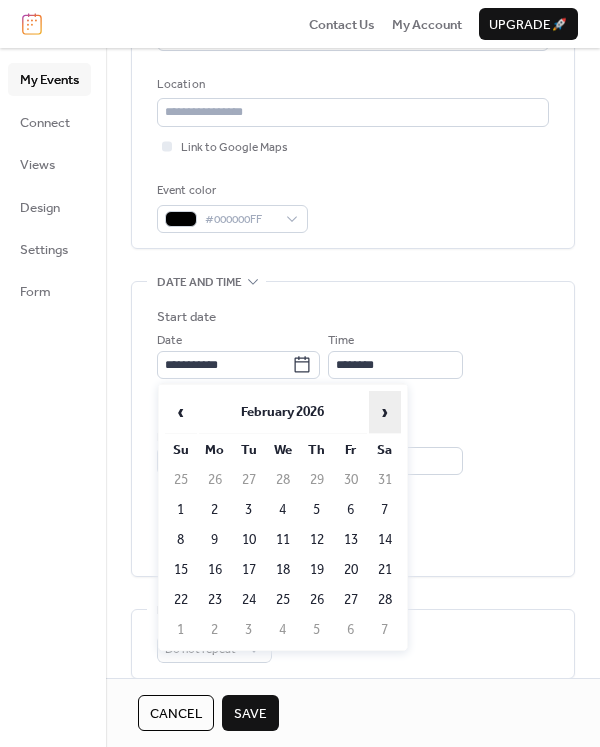 click on "›" at bounding box center (385, 412) 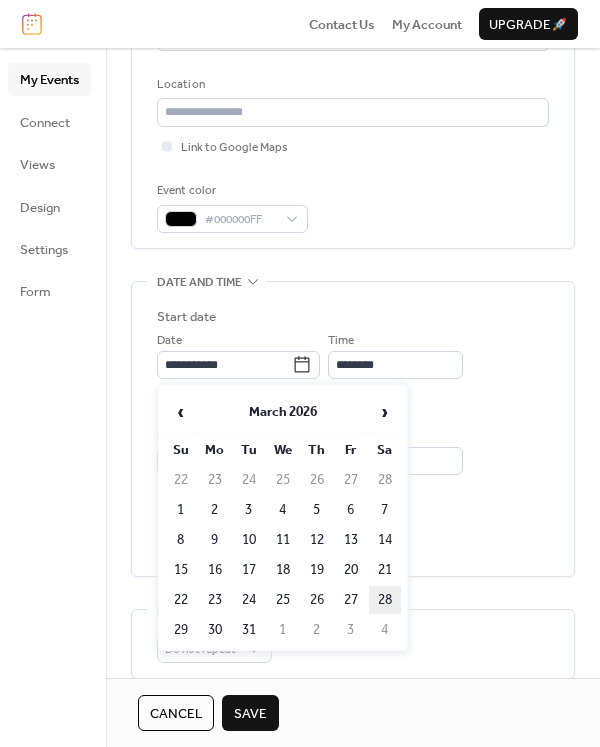 click on "28" at bounding box center (385, 600) 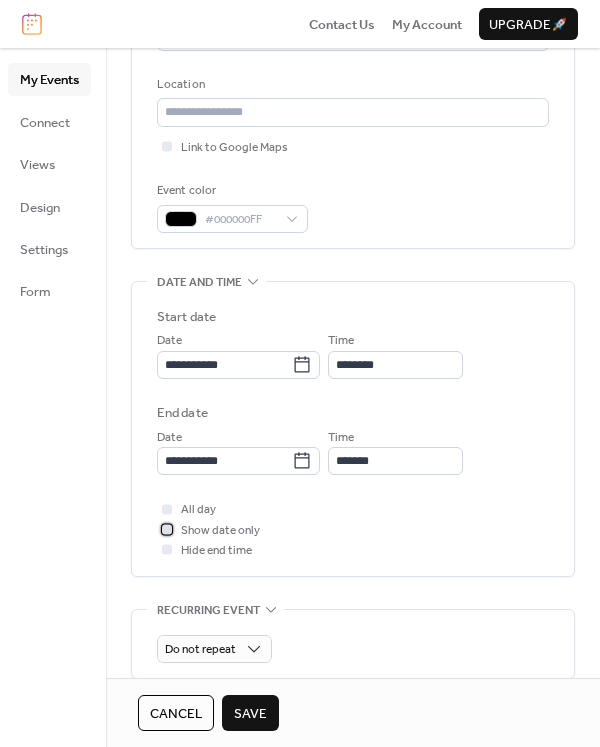 click on "Show date only" at bounding box center [220, 531] 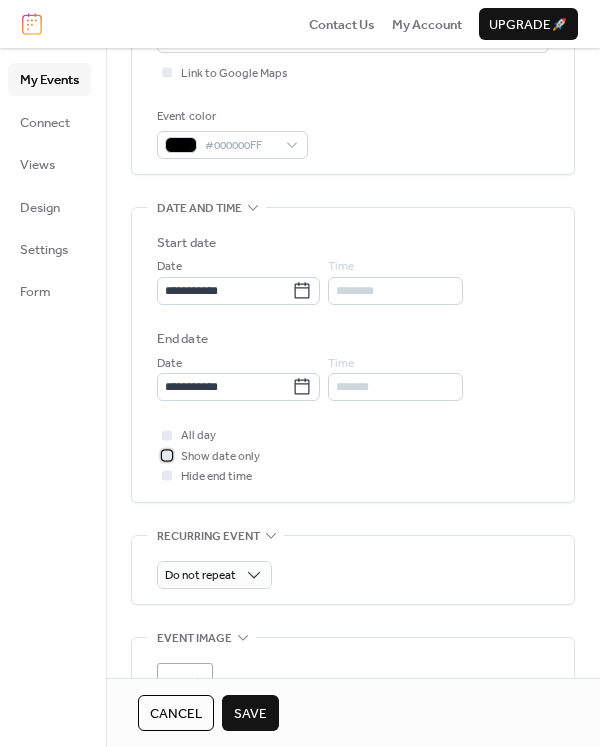scroll, scrollTop: 473, scrollLeft: 0, axis: vertical 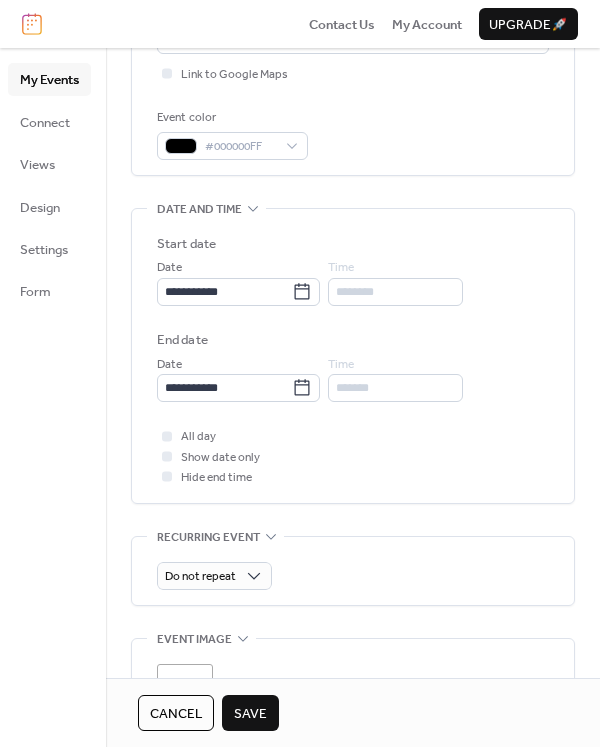 click on "Save" at bounding box center (250, 713) 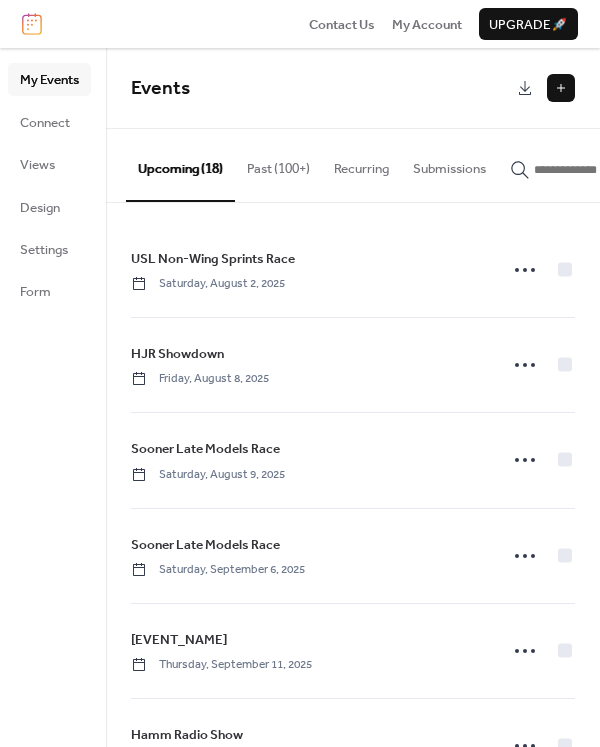 click at bounding box center (561, 88) 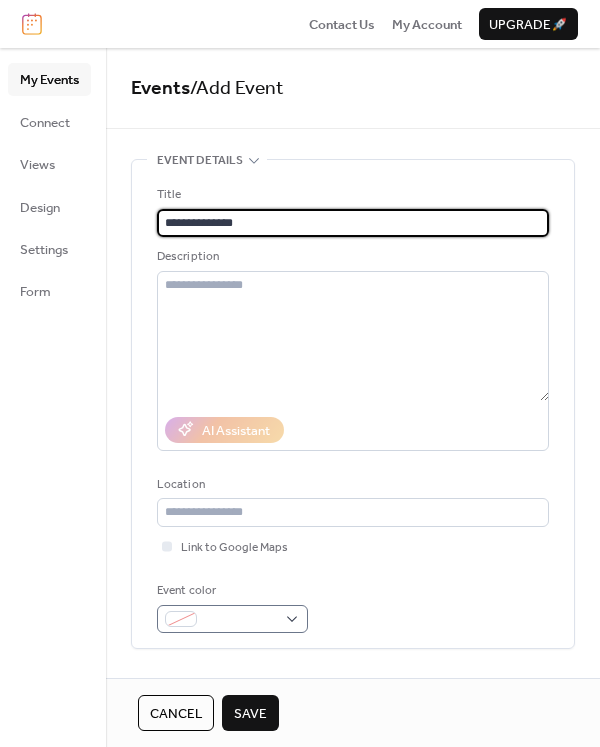 type on "**********" 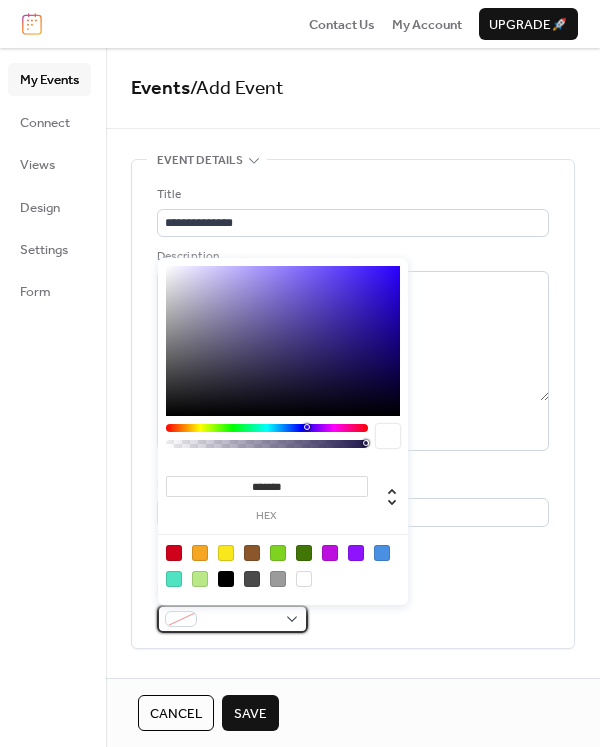 click at bounding box center (240, 620) 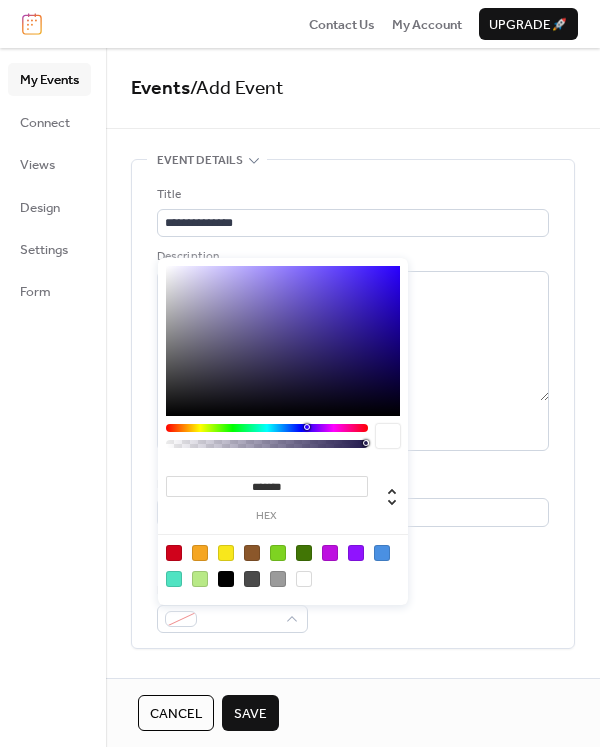 click at bounding box center (226, 579) 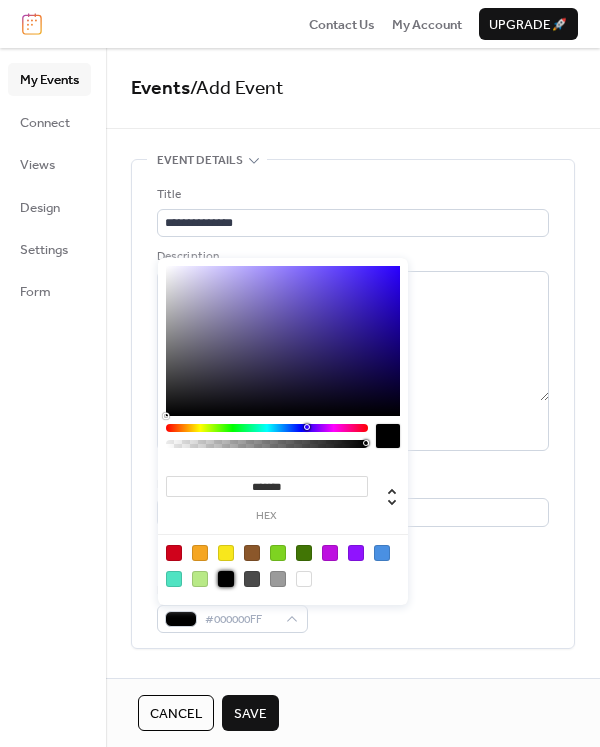click on "******* hex" at bounding box center (283, 431) 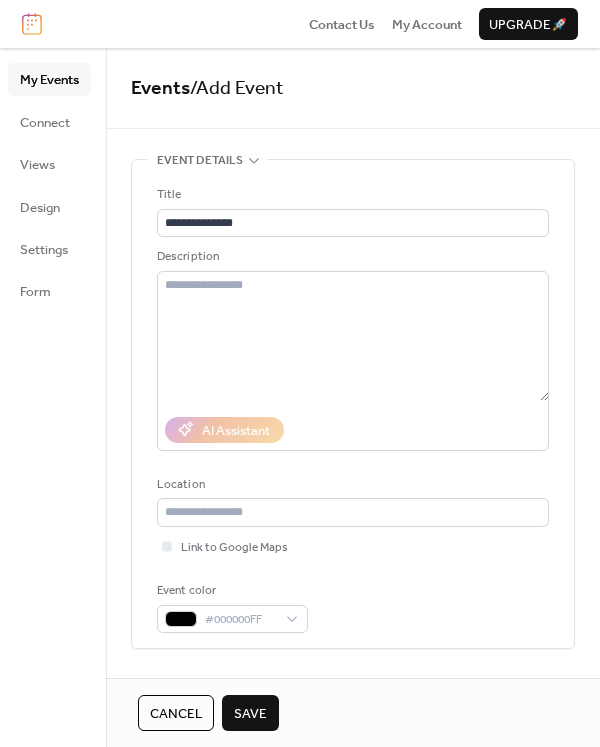 click on "Event color #000000FF" at bounding box center (353, 607) 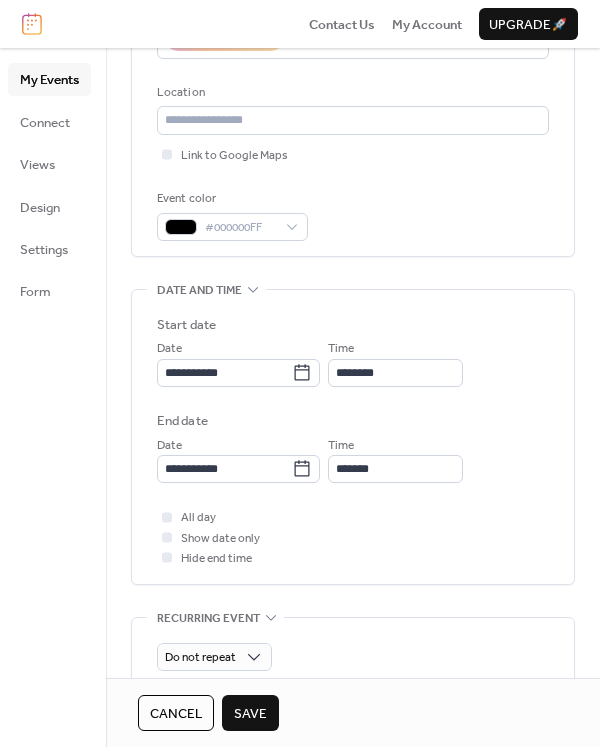 scroll, scrollTop: 400, scrollLeft: 0, axis: vertical 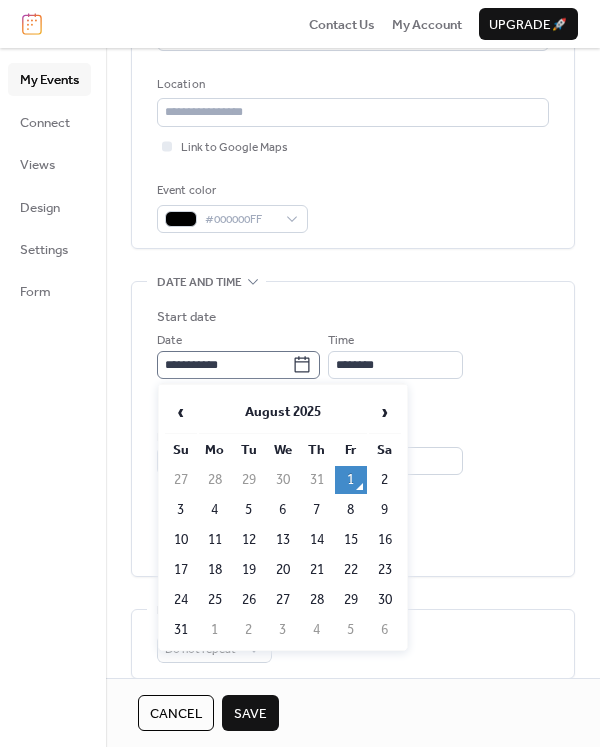 click on "**********" at bounding box center [238, 365] 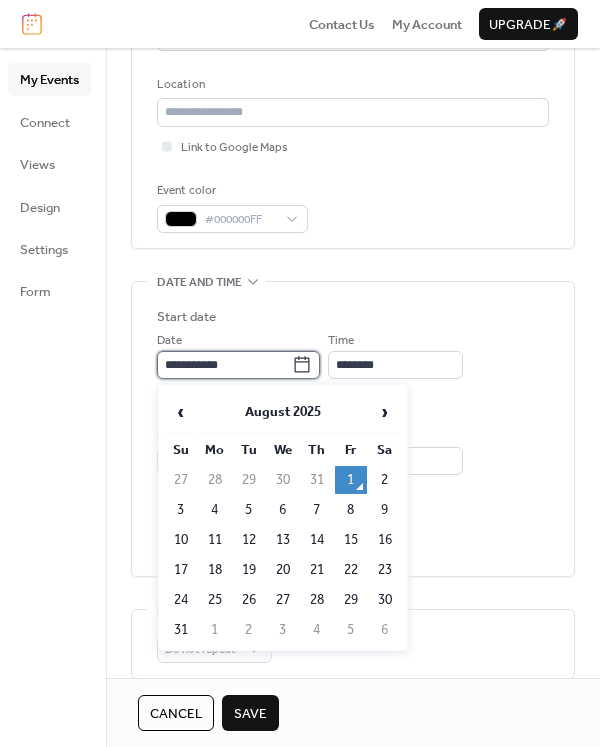 click on "**********" at bounding box center [224, 365] 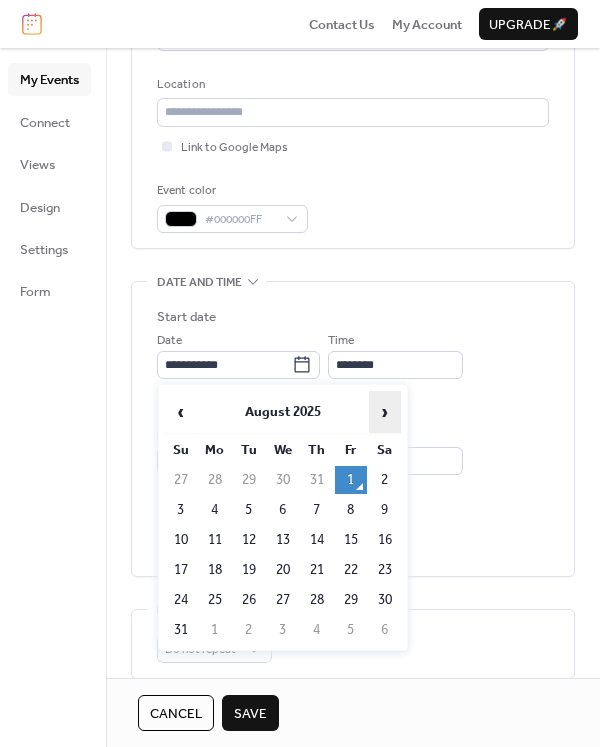 click on "›" at bounding box center [385, 412] 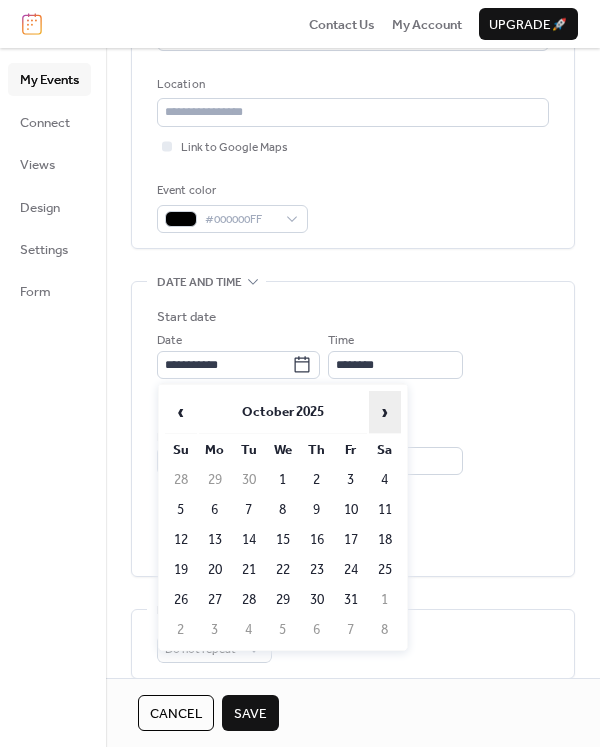 click on "›" at bounding box center [385, 412] 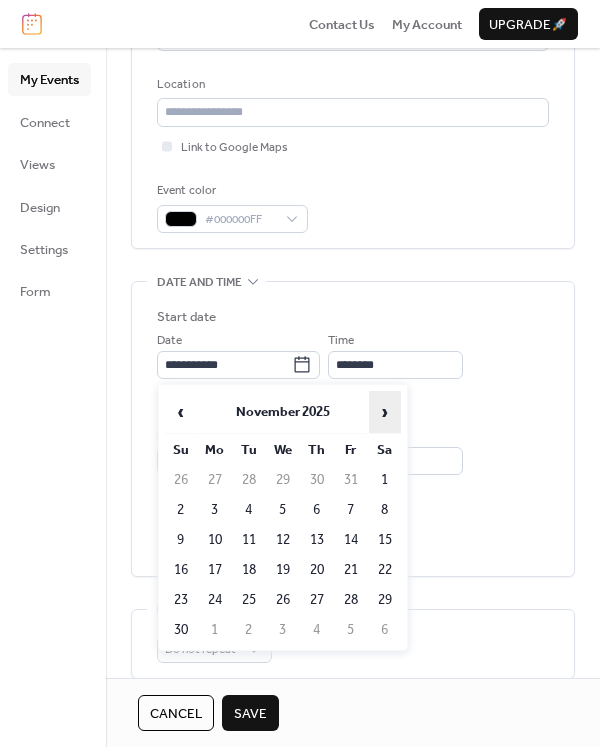 click on "›" at bounding box center (385, 412) 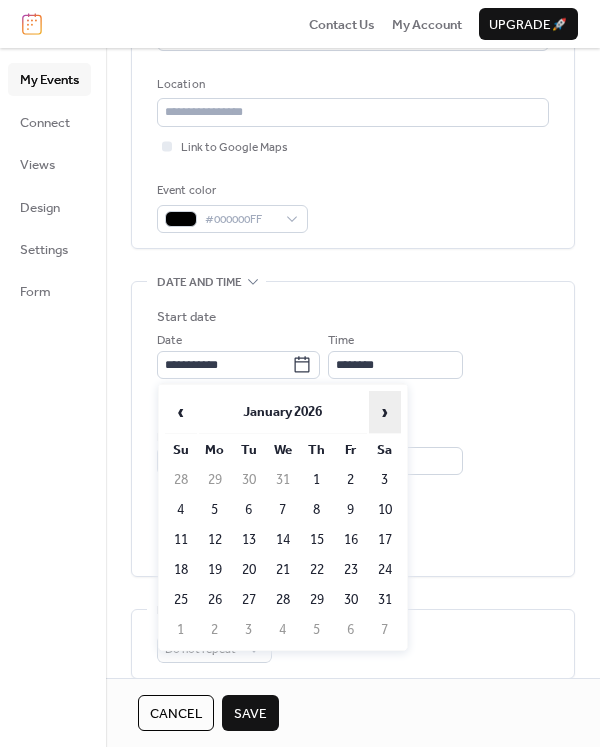 click on "›" at bounding box center [385, 412] 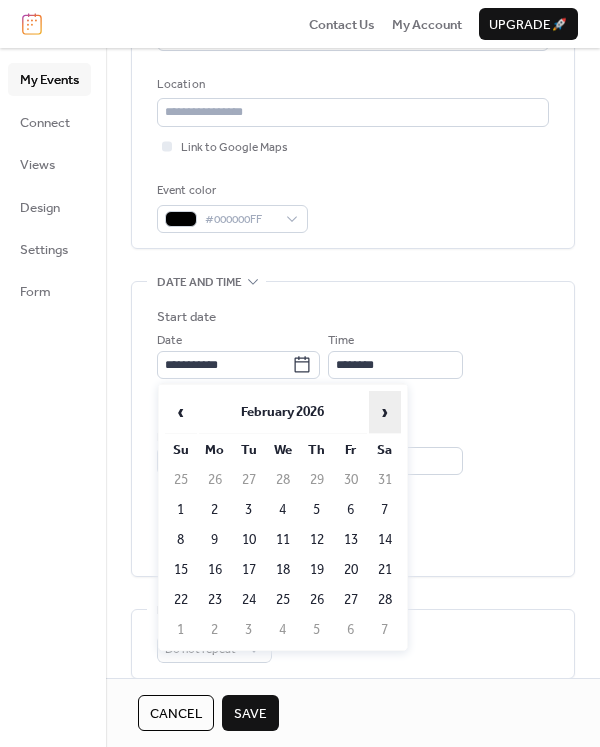 click on "›" at bounding box center (385, 412) 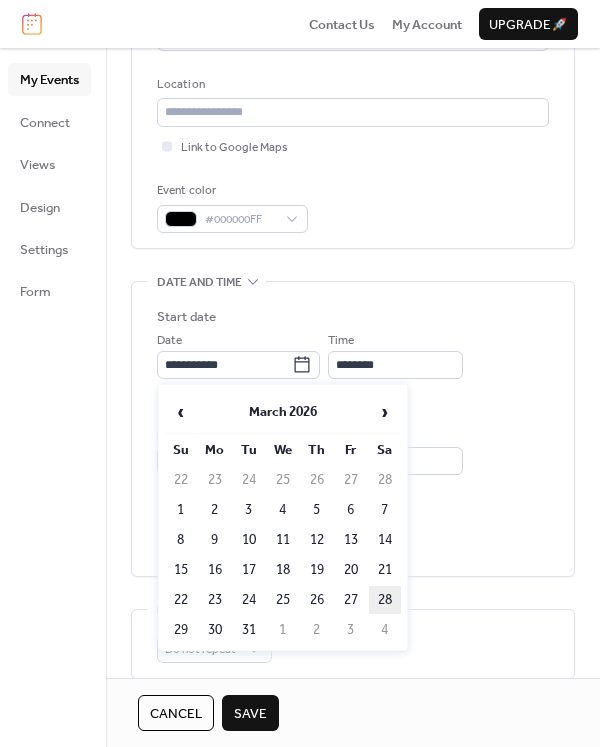click on "28" at bounding box center [385, 600] 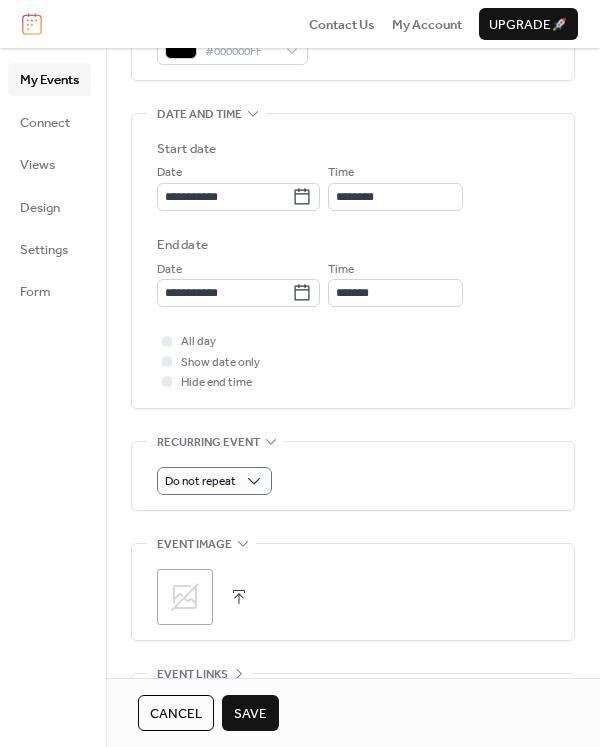 scroll, scrollTop: 600, scrollLeft: 0, axis: vertical 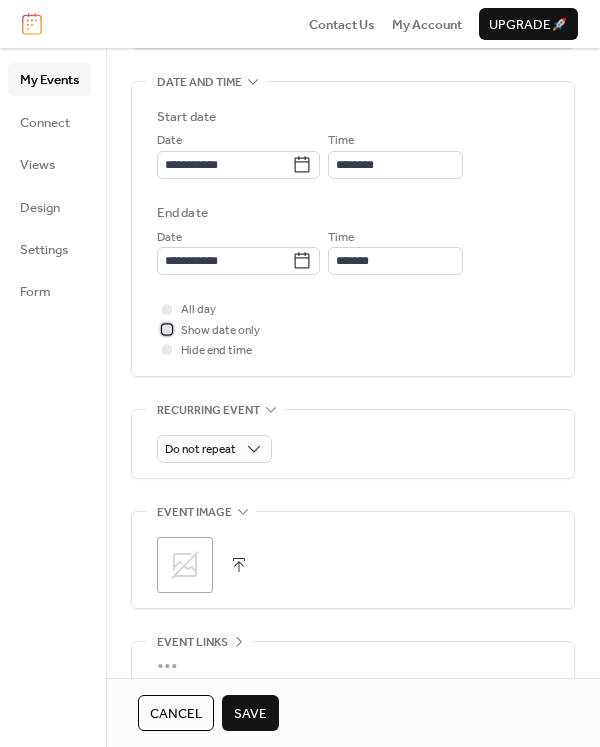 click on "Show date only" at bounding box center [220, 331] 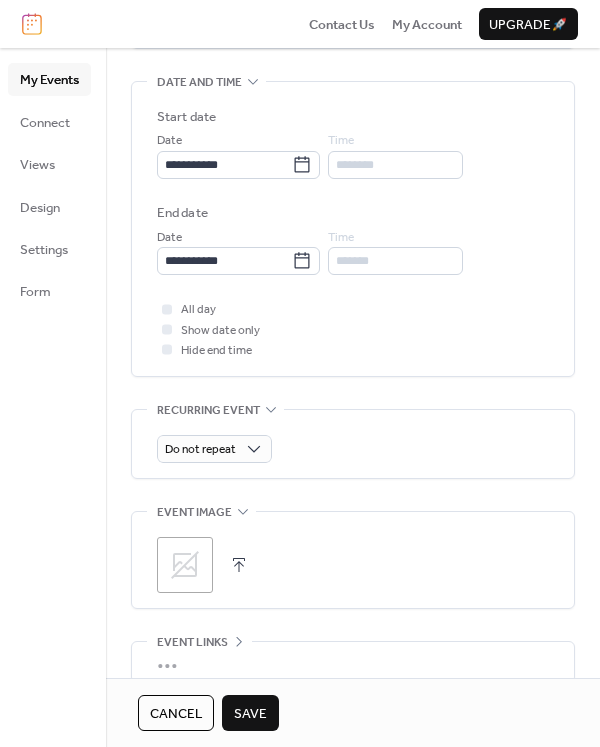 click on "Save" at bounding box center (250, 714) 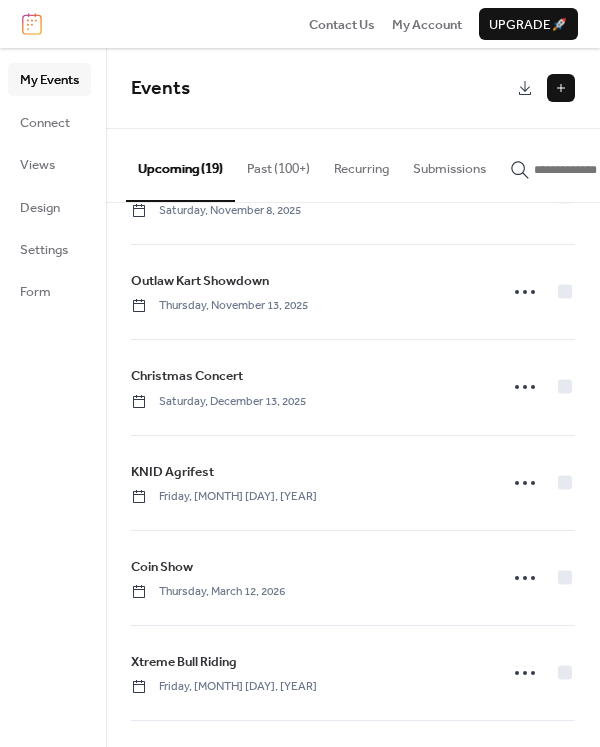 scroll, scrollTop: 1311, scrollLeft: 0, axis: vertical 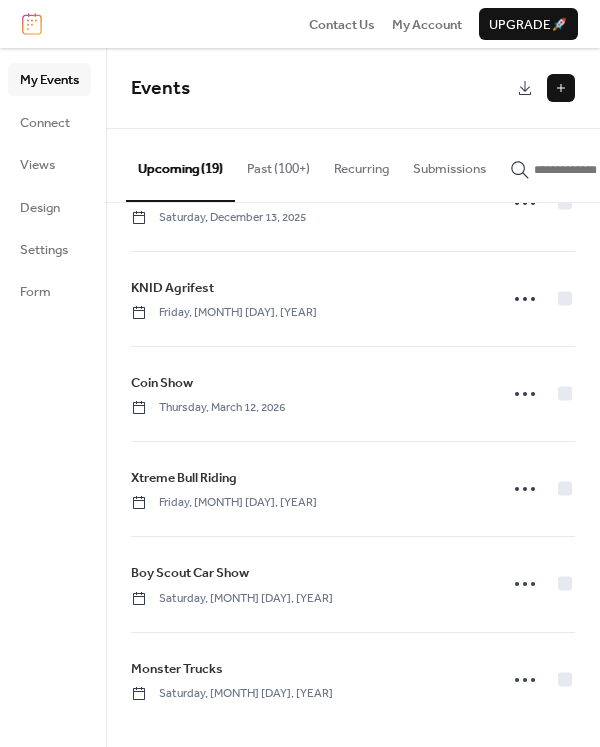 click at bounding box center (561, 88) 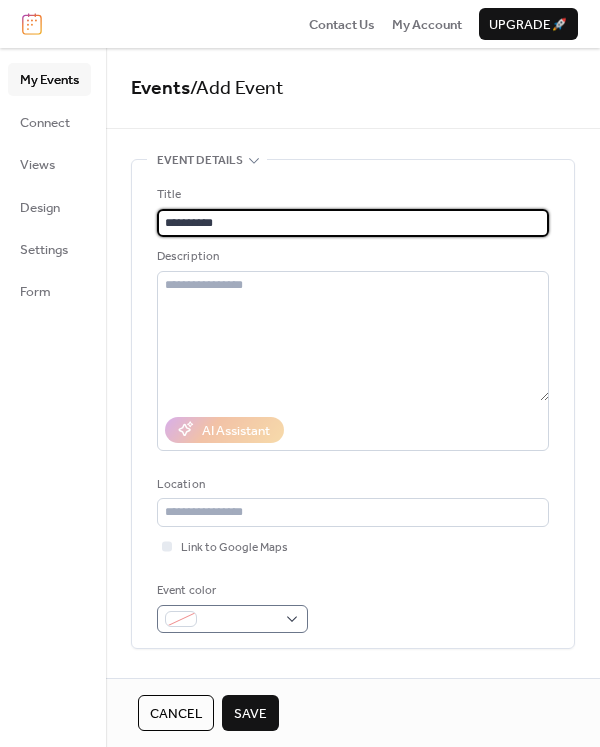 type on "**********" 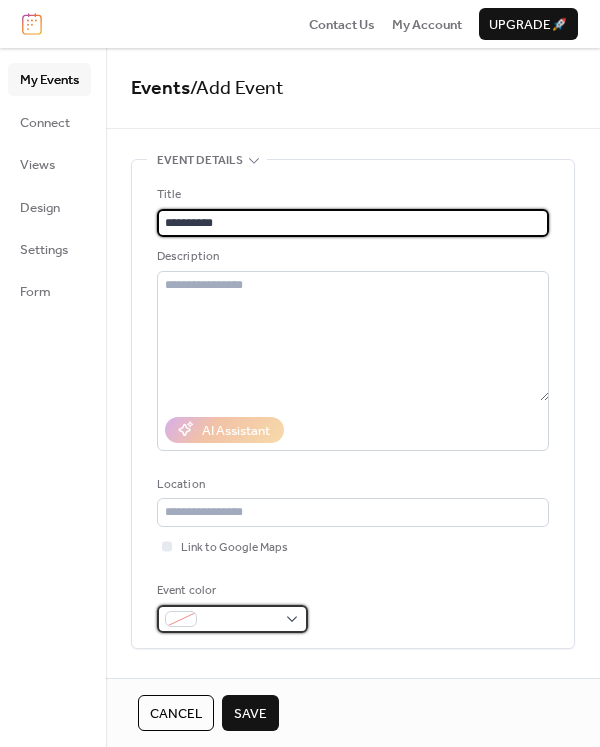 click at bounding box center [240, 620] 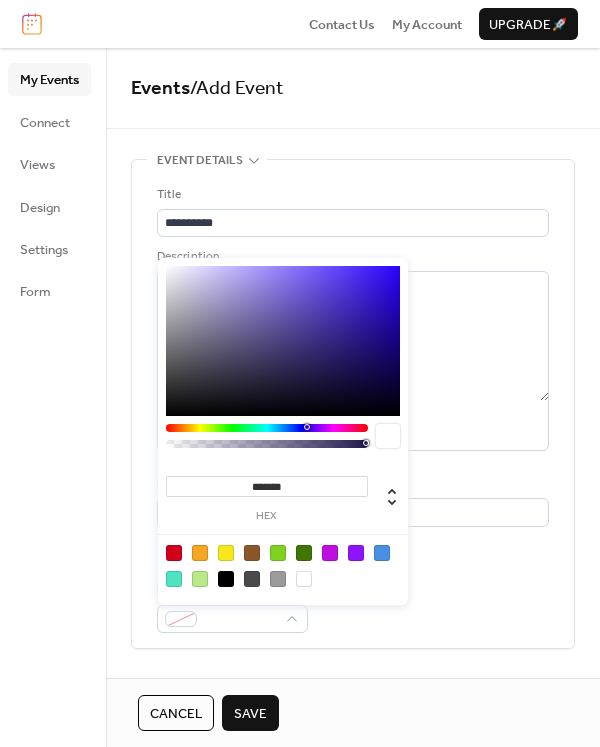 click at bounding box center (226, 579) 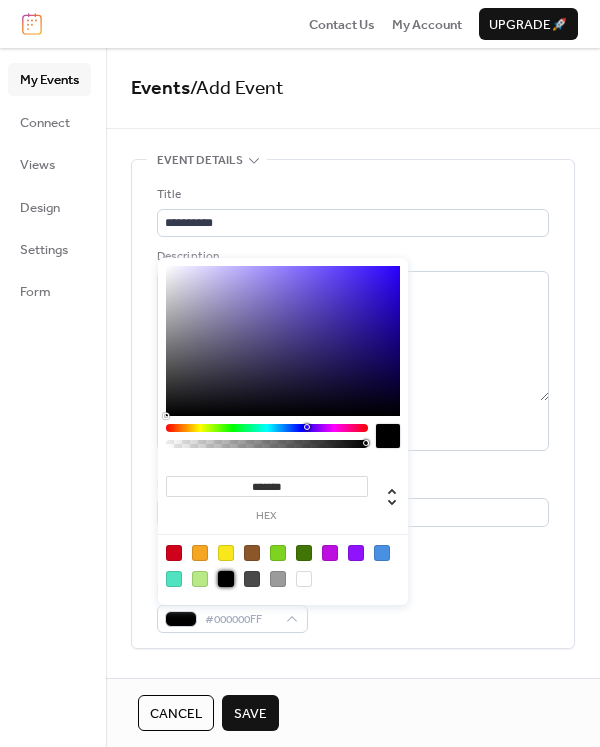 click on "Event color #000000FF" at bounding box center [353, 607] 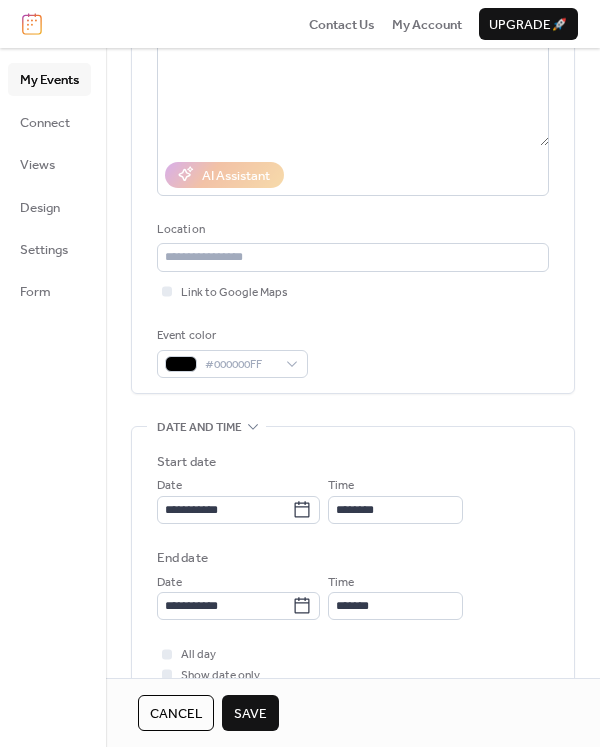 scroll, scrollTop: 300, scrollLeft: 0, axis: vertical 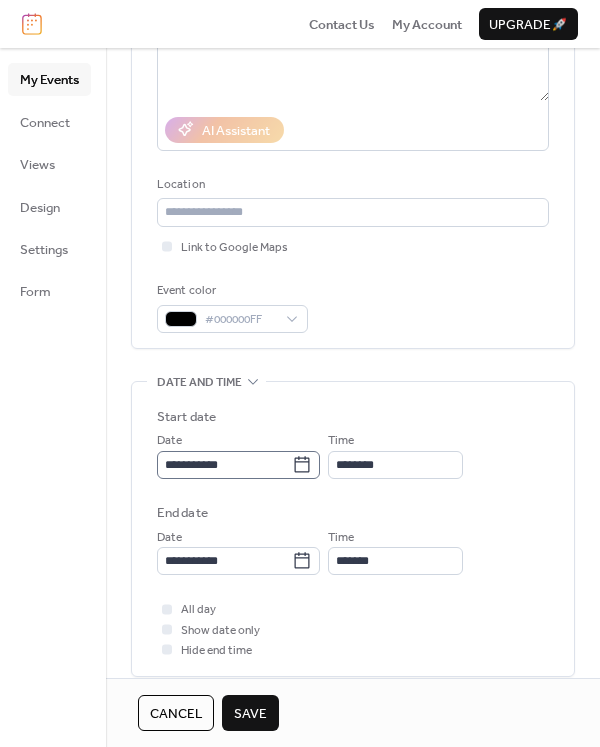 click 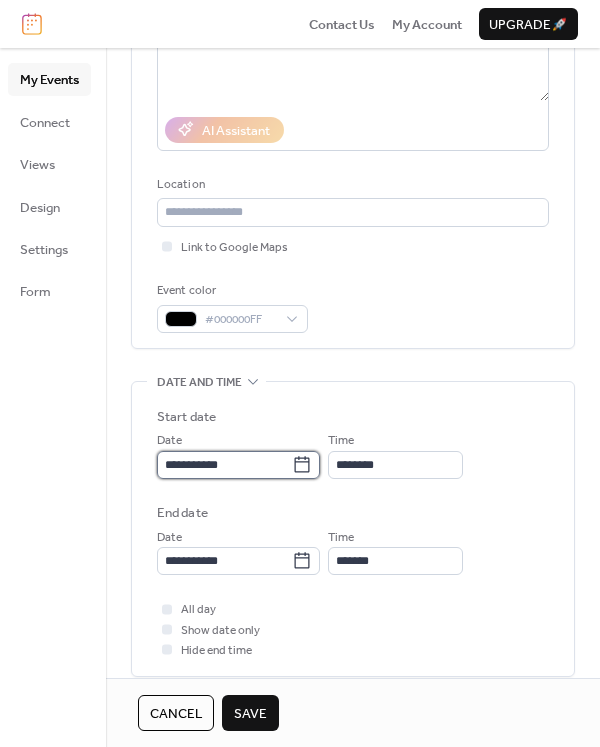 click on "**********" at bounding box center [224, 465] 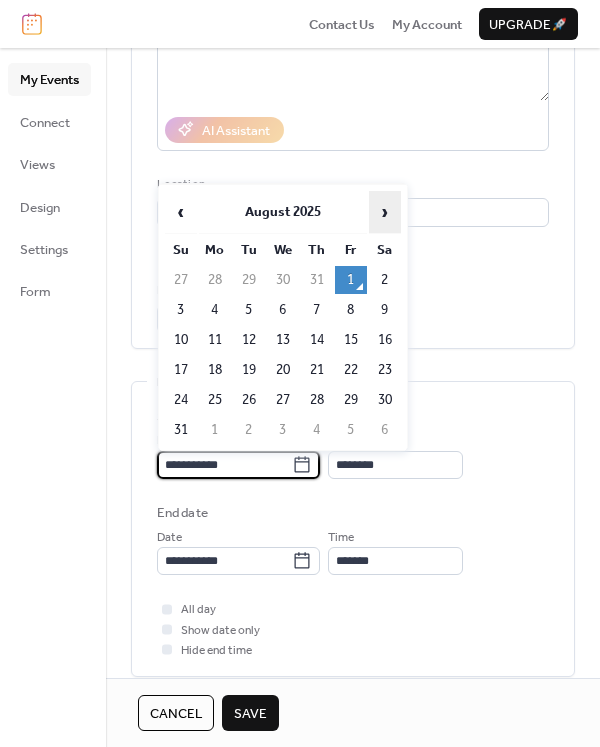 click on "›" at bounding box center (385, 212) 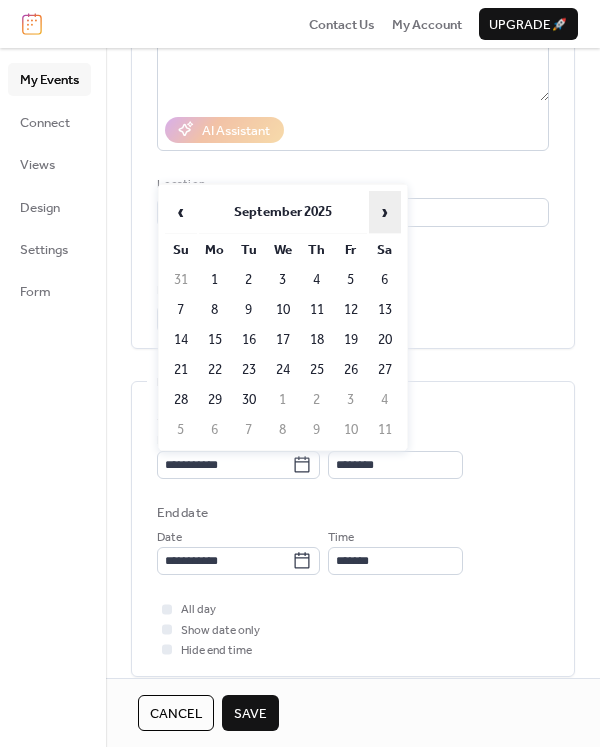 click on "›" at bounding box center (385, 212) 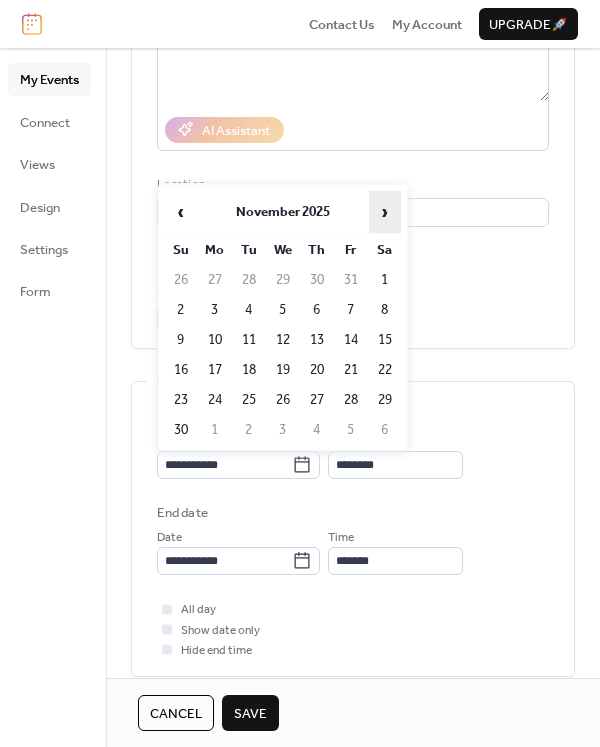 click on "›" at bounding box center [385, 212] 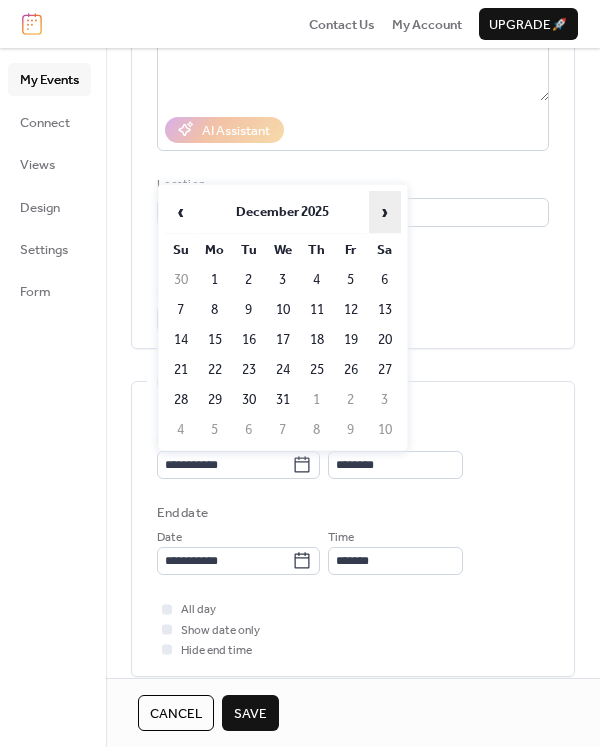 click on "›" at bounding box center [385, 212] 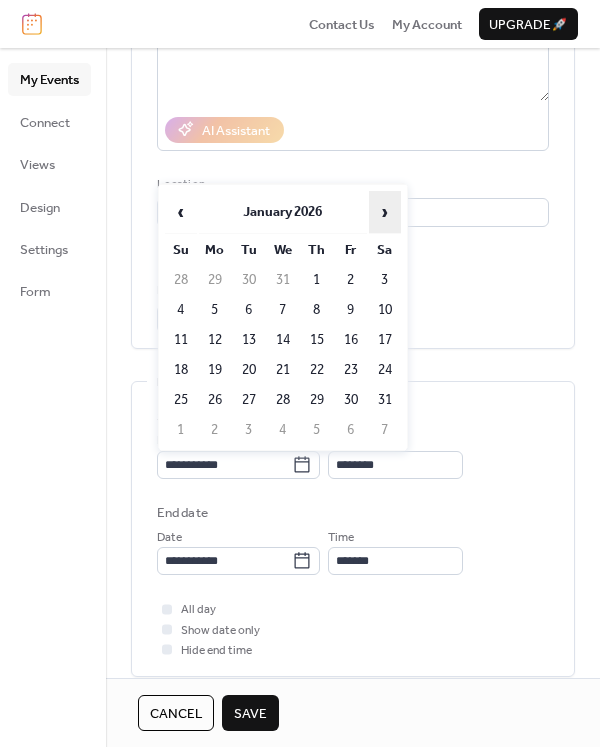 click on "›" at bounding box center (385, 212) 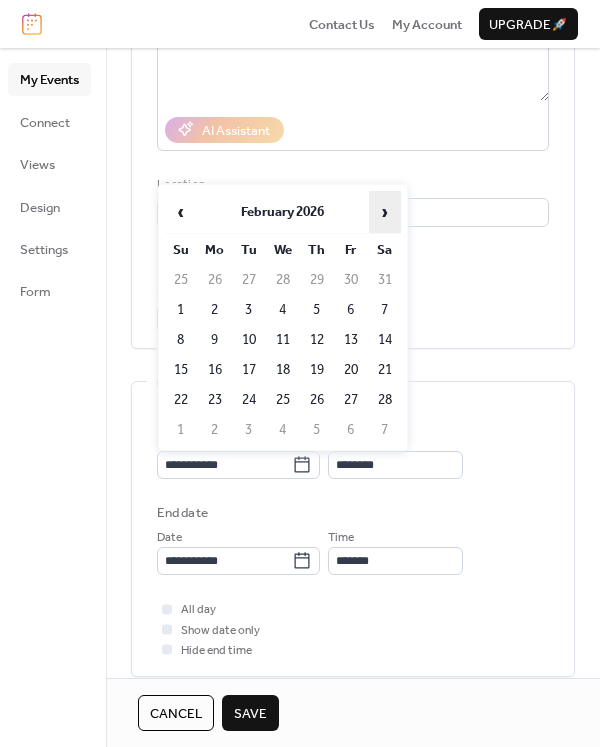 click on "›" at bounding box center [385, 212] 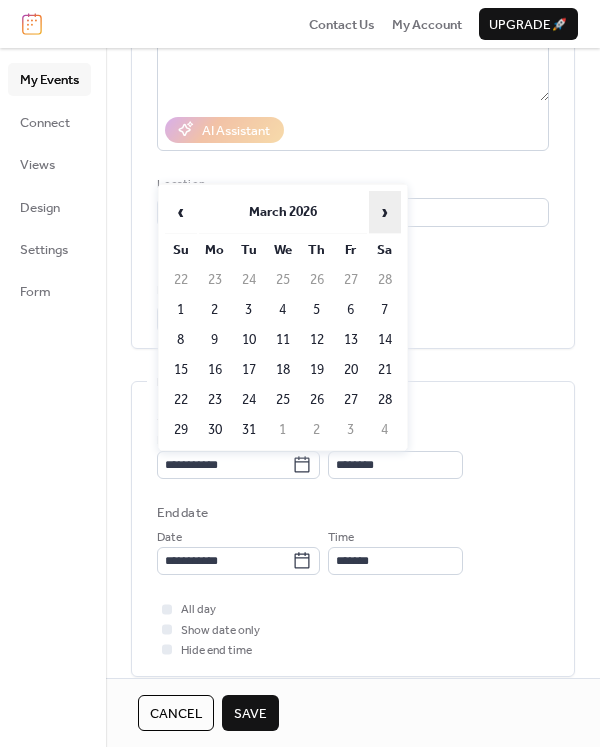 click on "›" at bounding box center [385, 212] 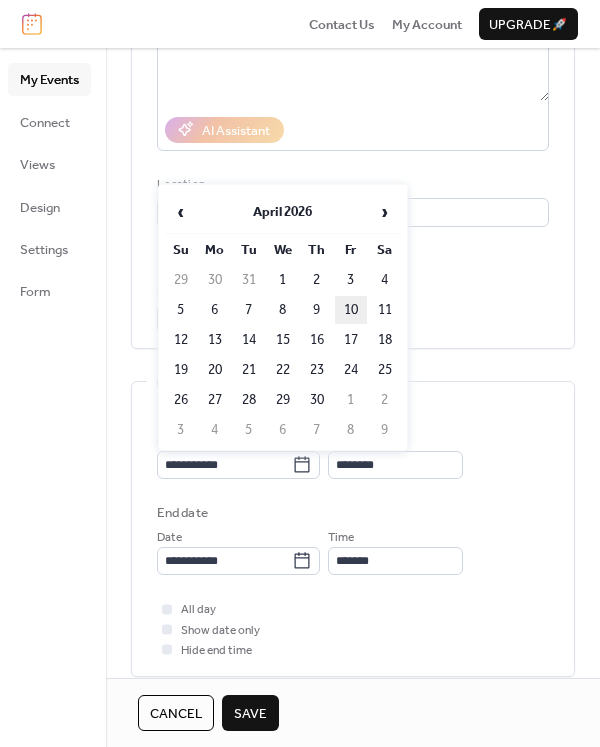 click on "10" at bounding box center (351, 310) 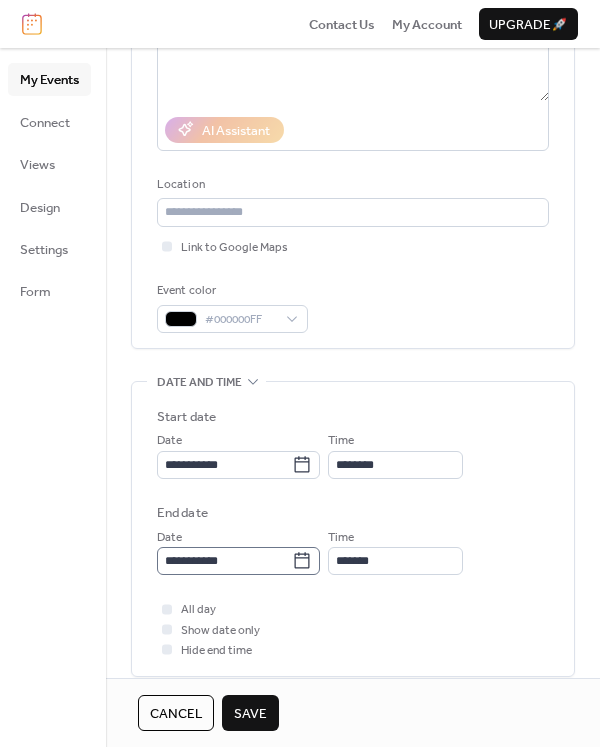 click 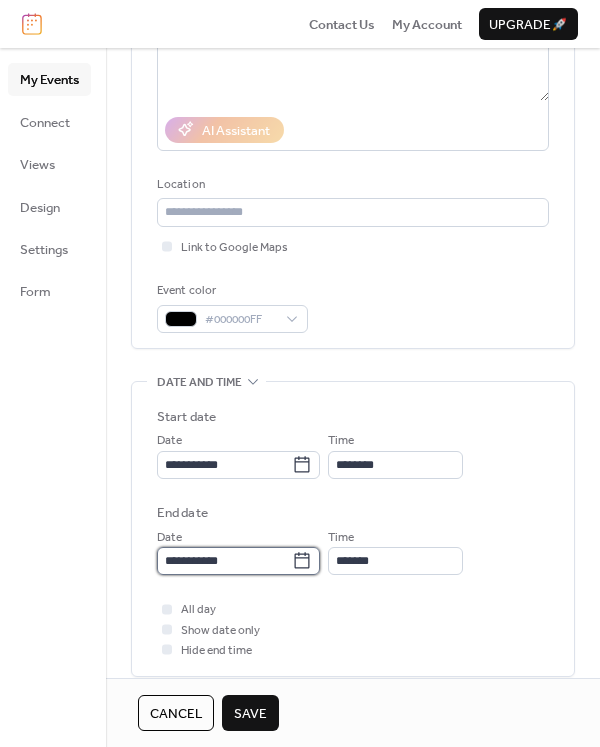 click on "**********" at bounding box center (224, 561) 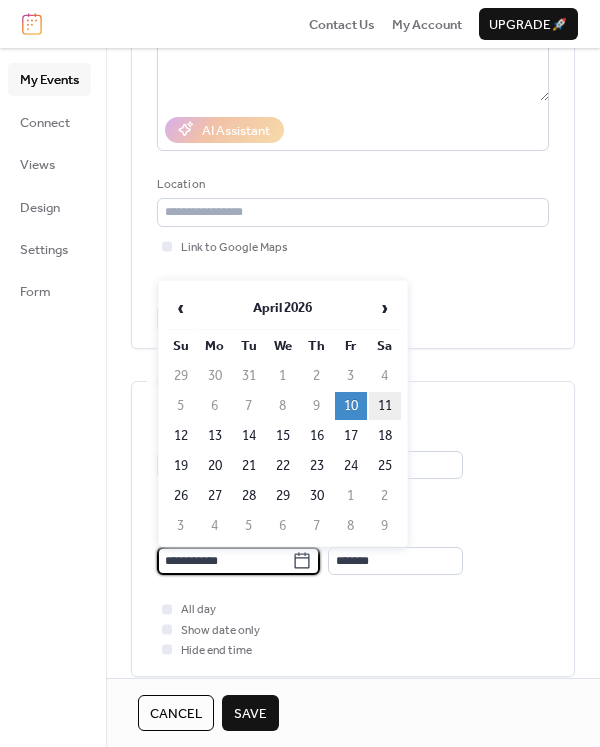 click on "11" at bounding box center (385, 406) 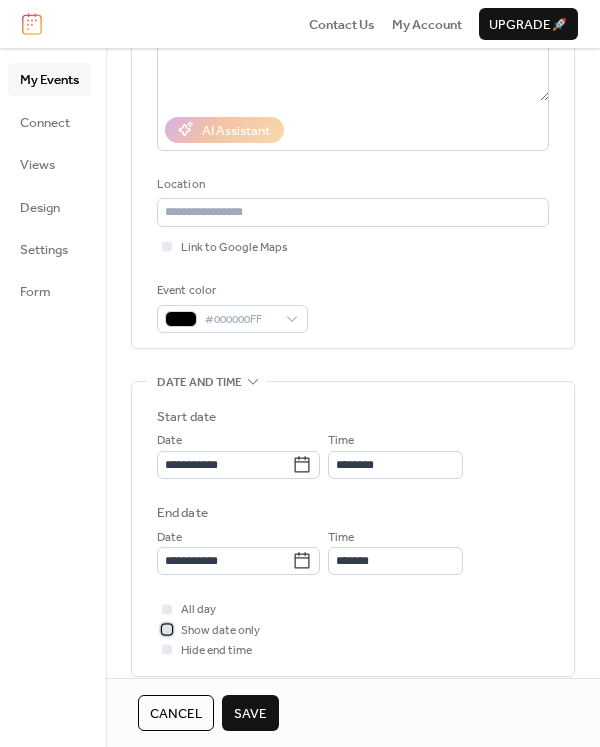 click on "Show date only" at bounding box center (220, 631) 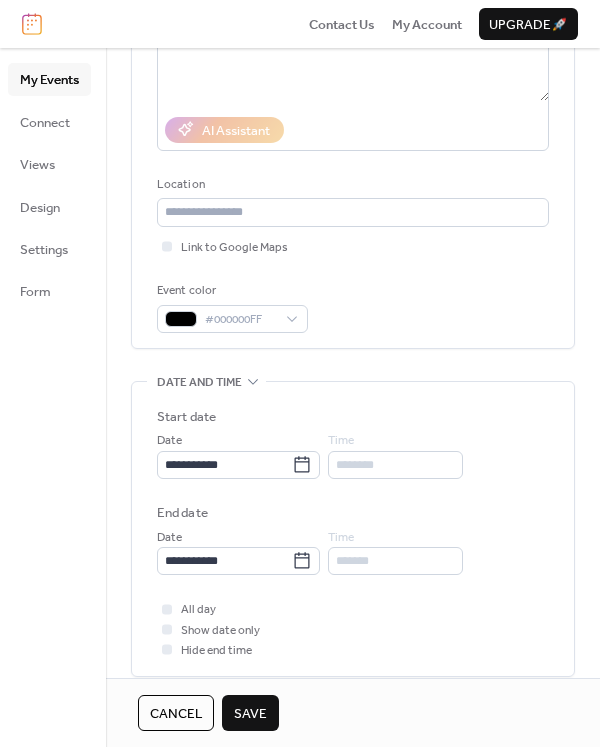 click on "Save" at bounding box center (250, 714) 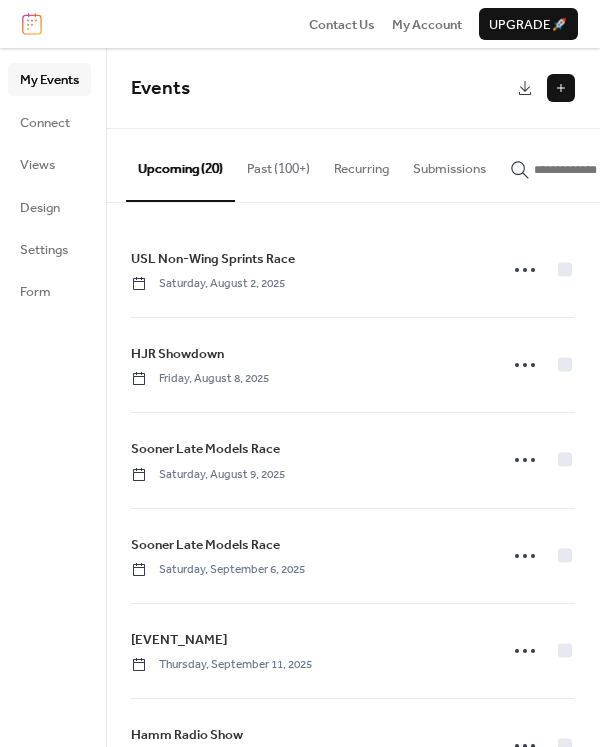 click at bounding box center [561, 88] 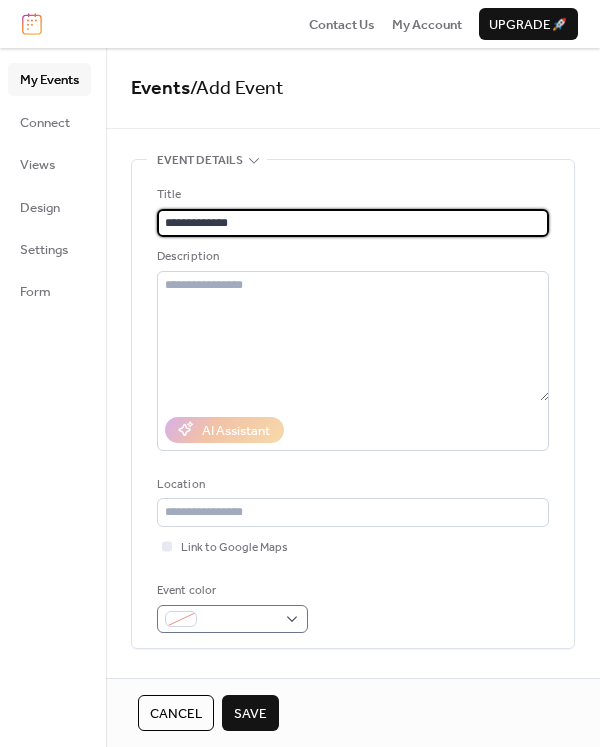 type on "**********" 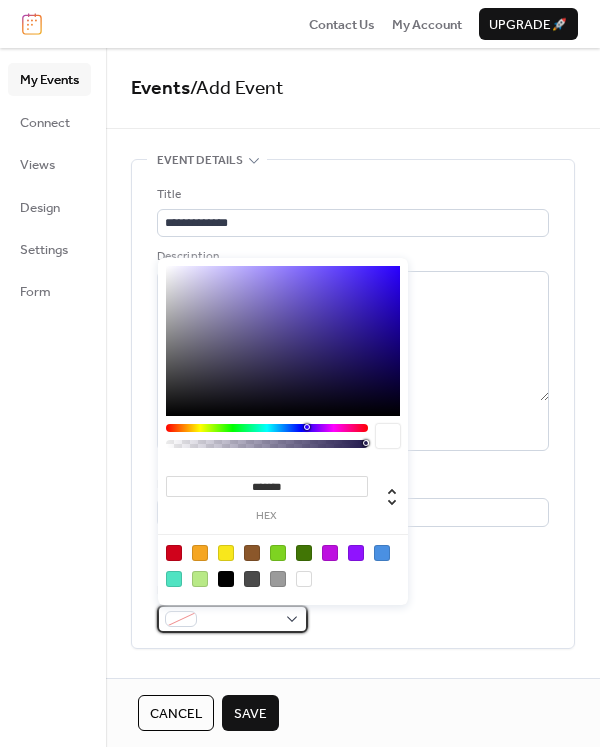 click at bounding box center [181, 619] 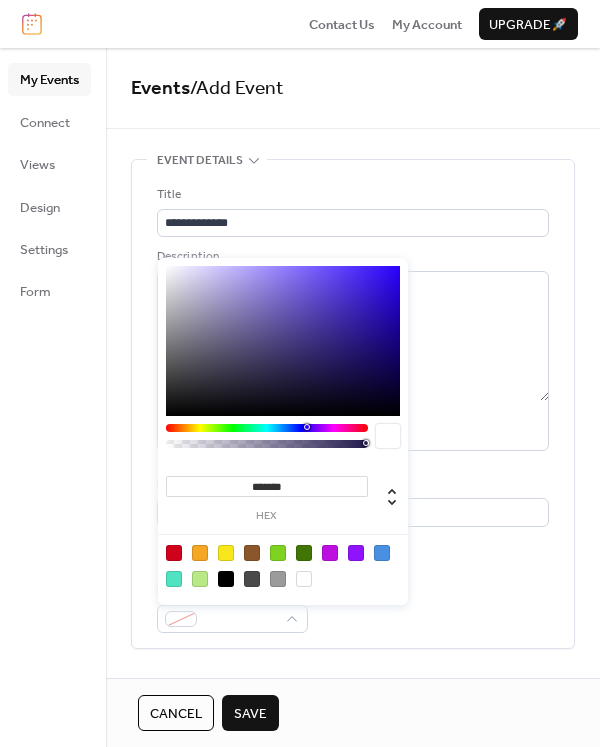 click at bounding box center (226, 579) 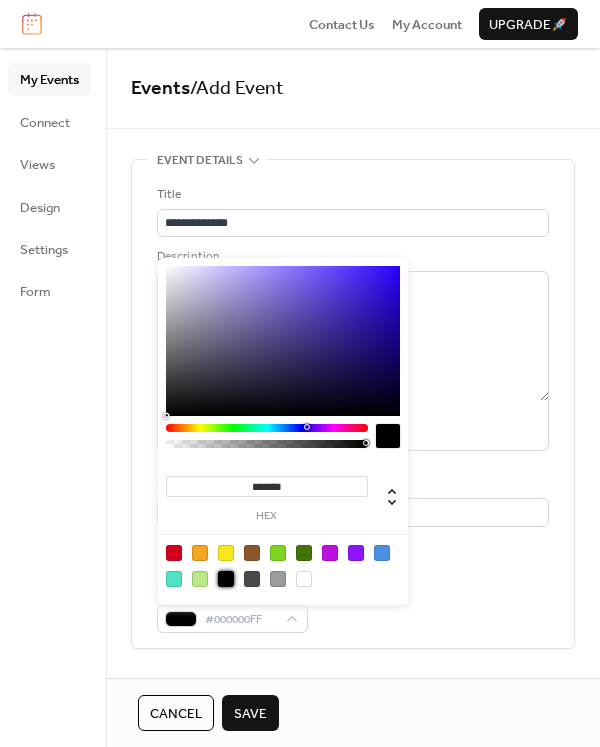 click on "Event color #000000FF" at bounding box center [353, 607] 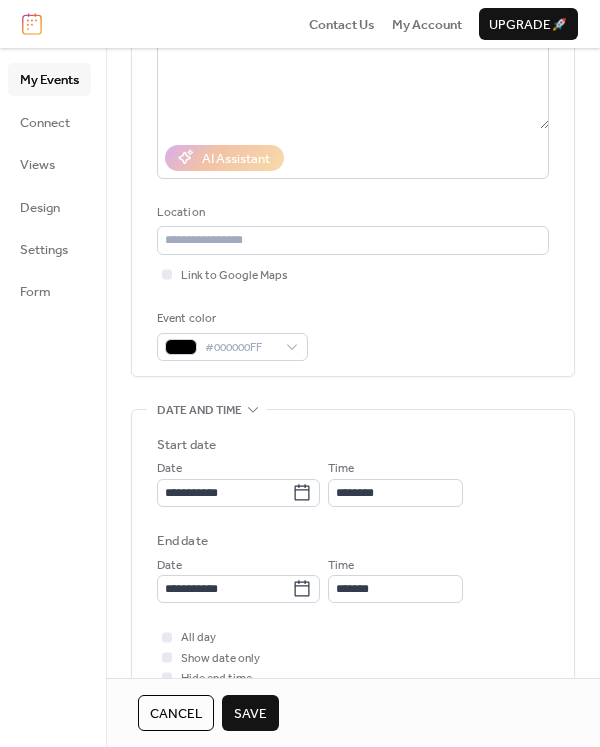 scroll, scrollTop: 300, scrollLeft: 0, axis: vertical 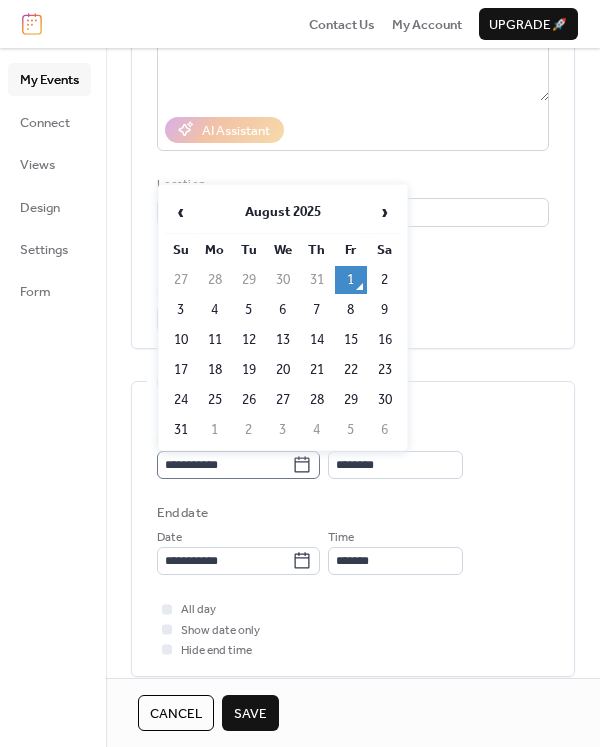 click 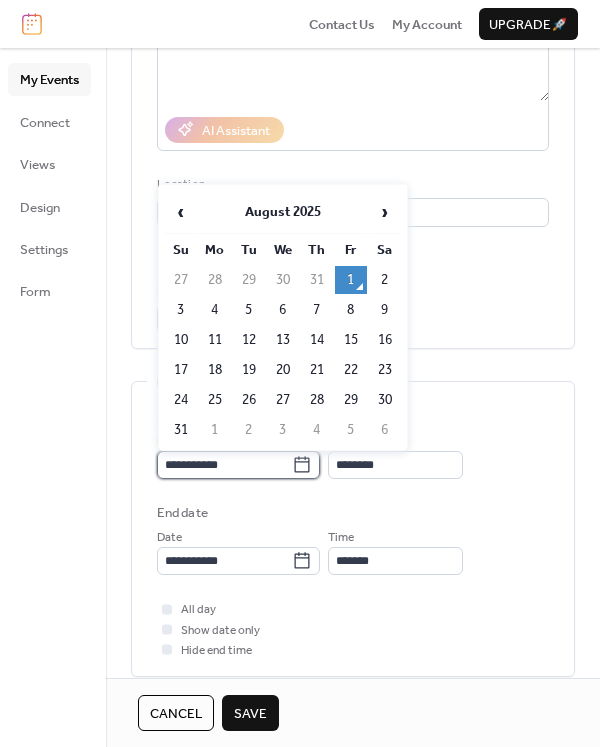 click on "**********" at bounding box center (224, 465) 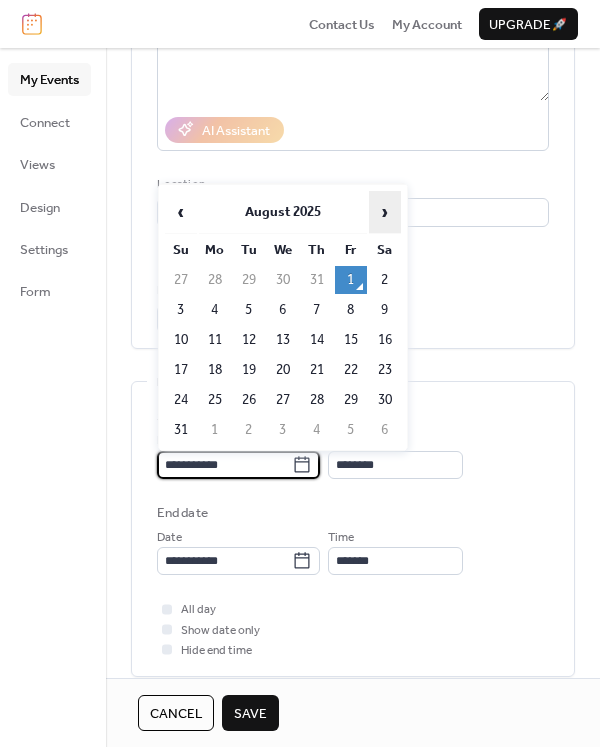 click on "›" at bounding box center [385, 212] 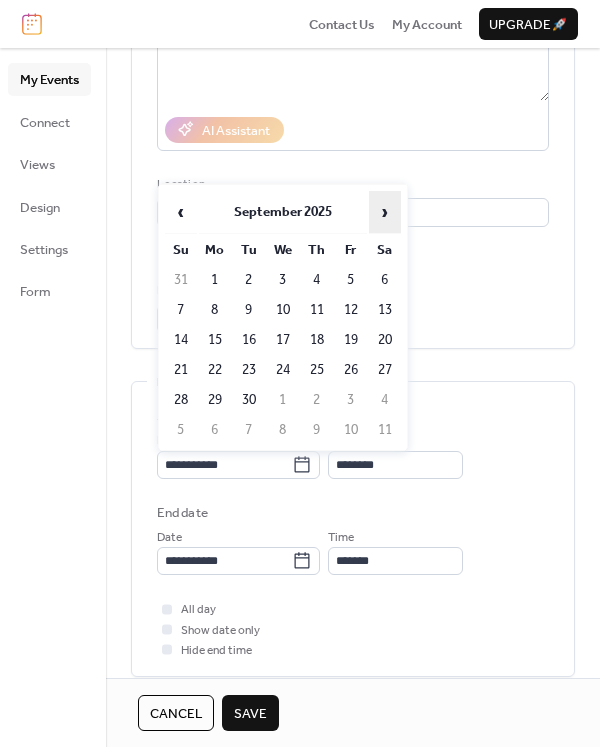 click on "›" at bounding box center (385, 212) 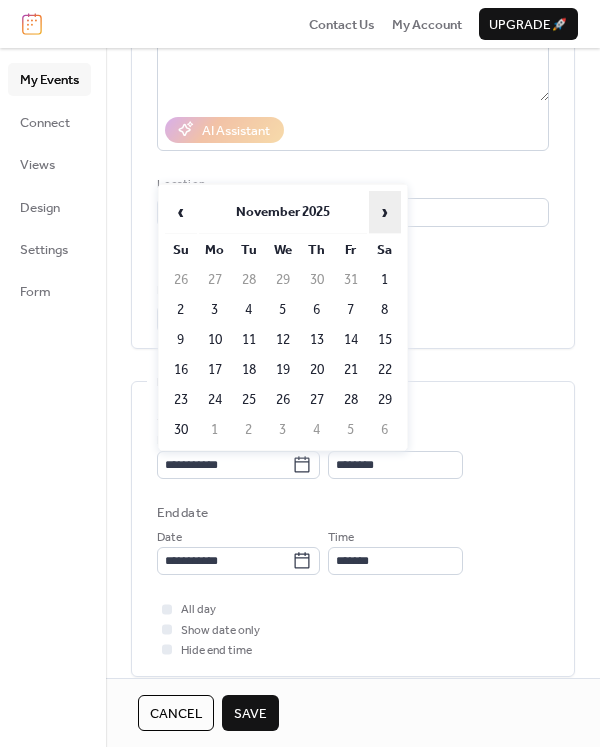 click on "›" at bounding box center [385, 212] 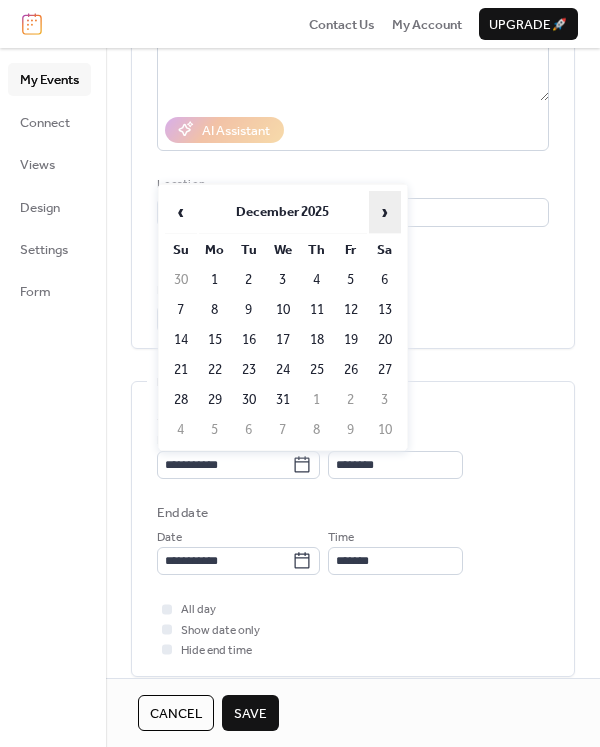 click on "›" at bounding box center (385, 212) 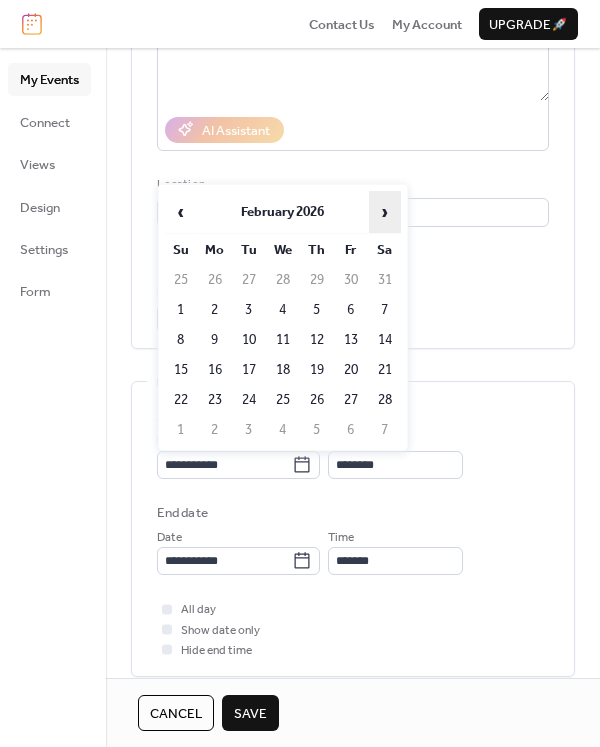 click on "›" at bounding box center [385, 212] 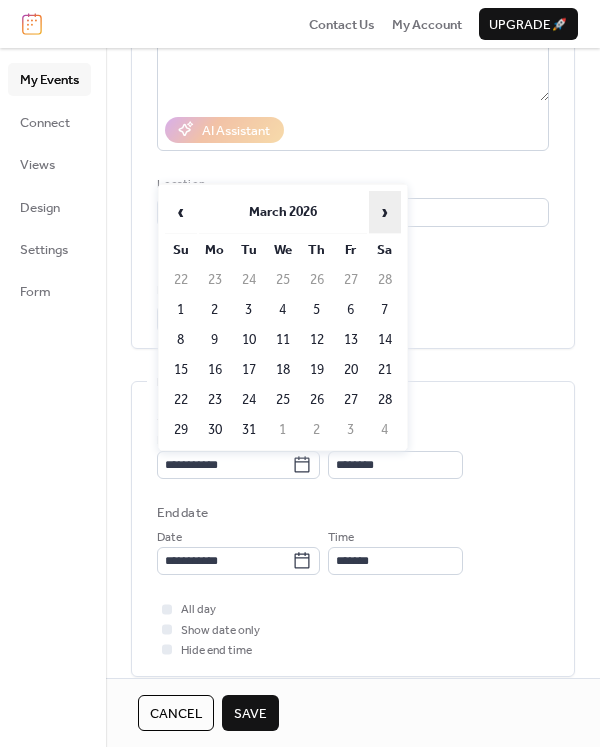 click on "›" at bounding box center [385, 212] 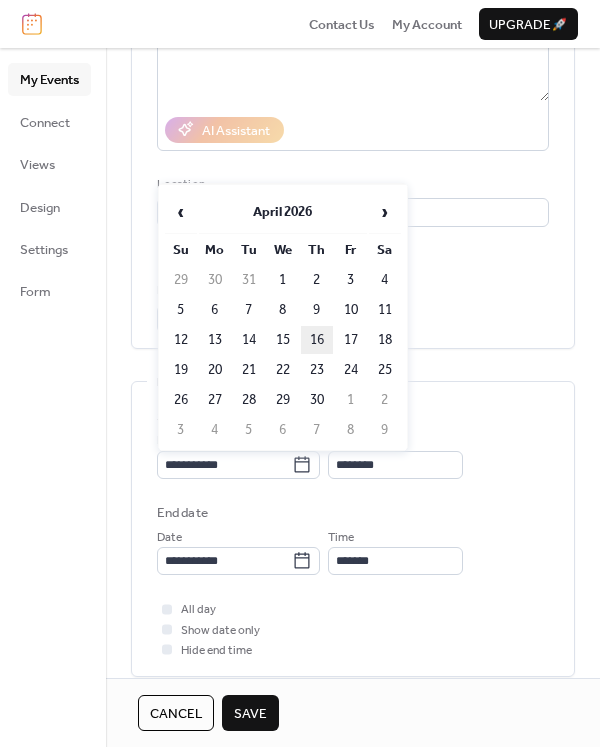 click on "16" at bounding box center (317, 340) 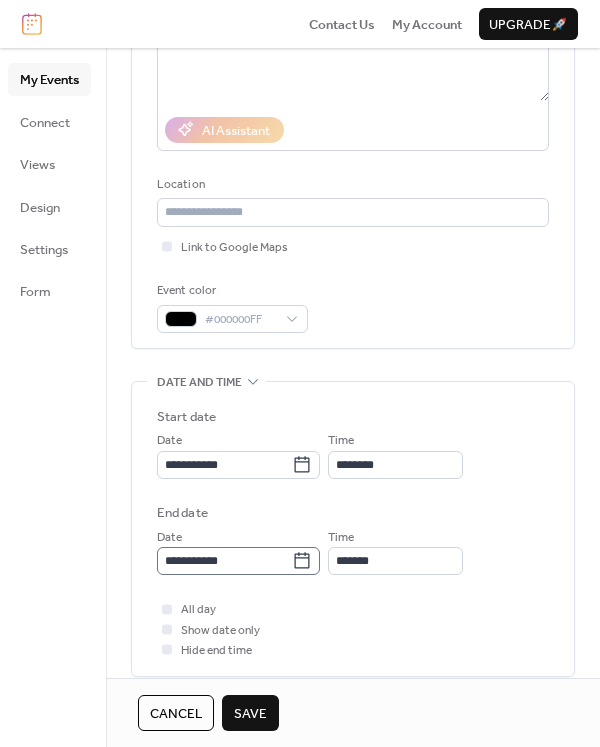 click 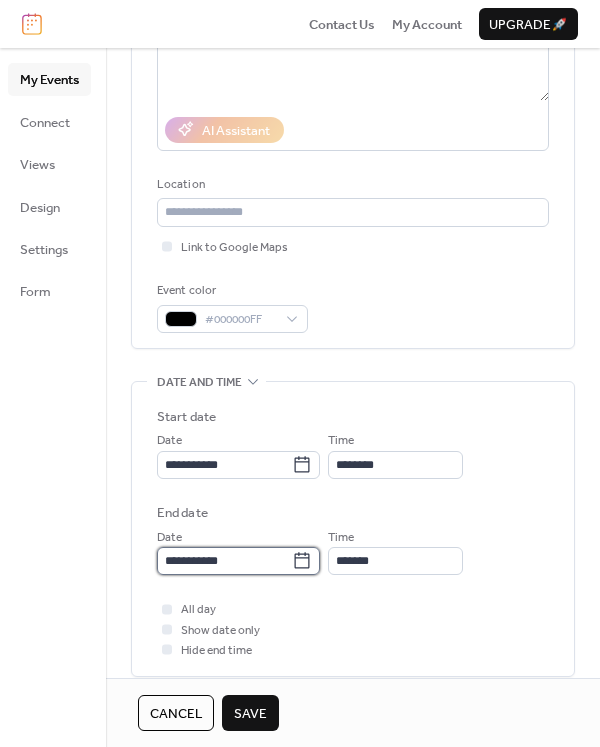 click on "**********" at bounding box center (224, 561) 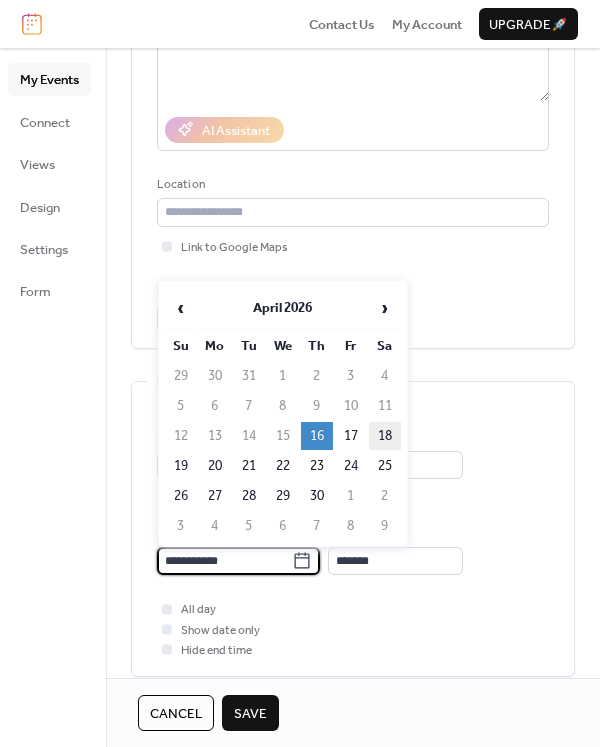 click on "18" at bounding box center (385, 436) 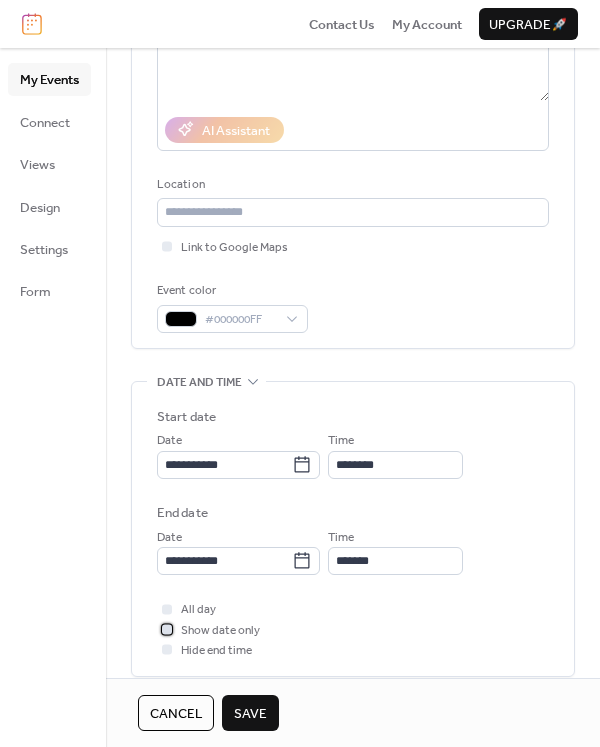 click on "Show date only" at bounding box center [220, 631] 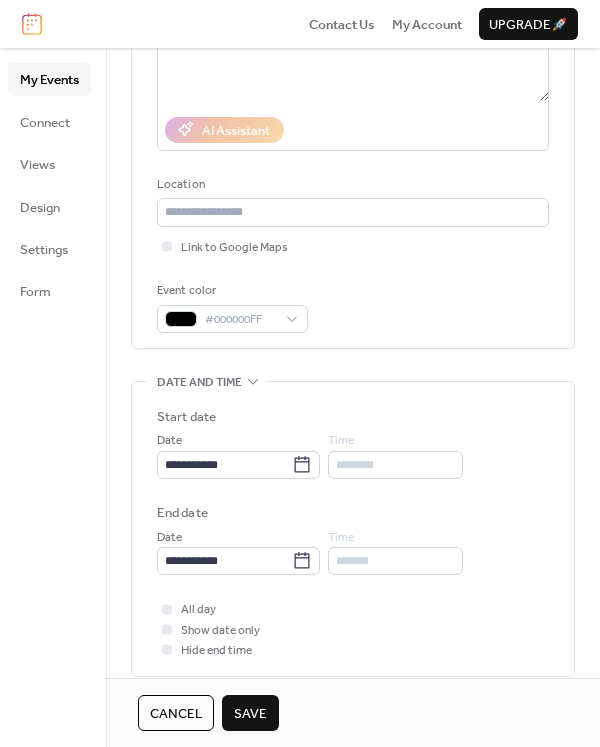 click on "Save" at bounding box center [250, 714] 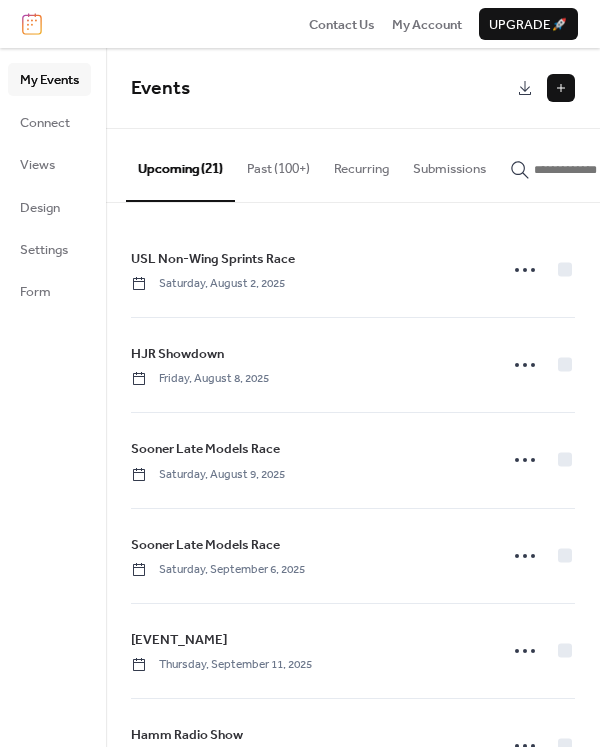 click at bounding box center (561, 88) 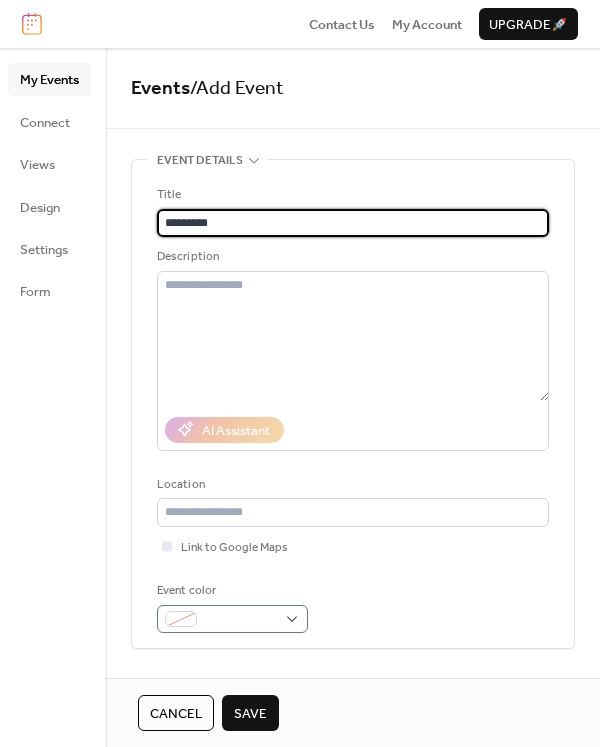 type on "*********" 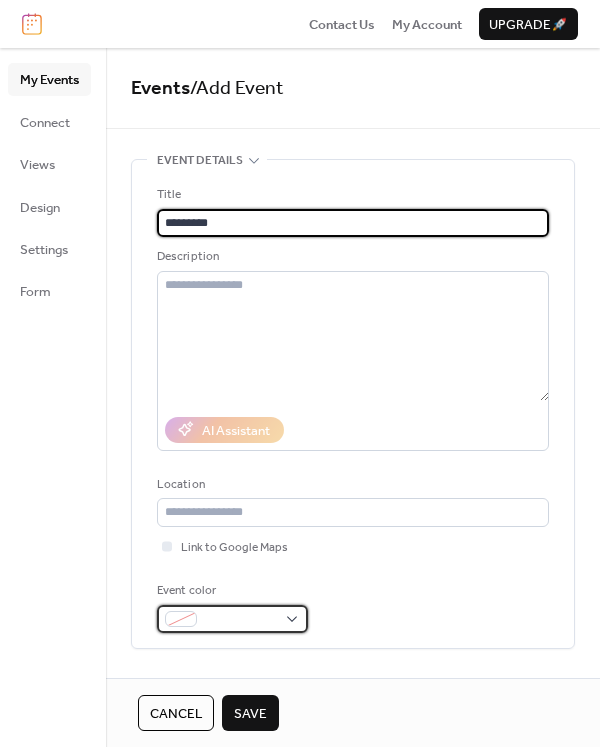 click at bounding box center (240, 620) 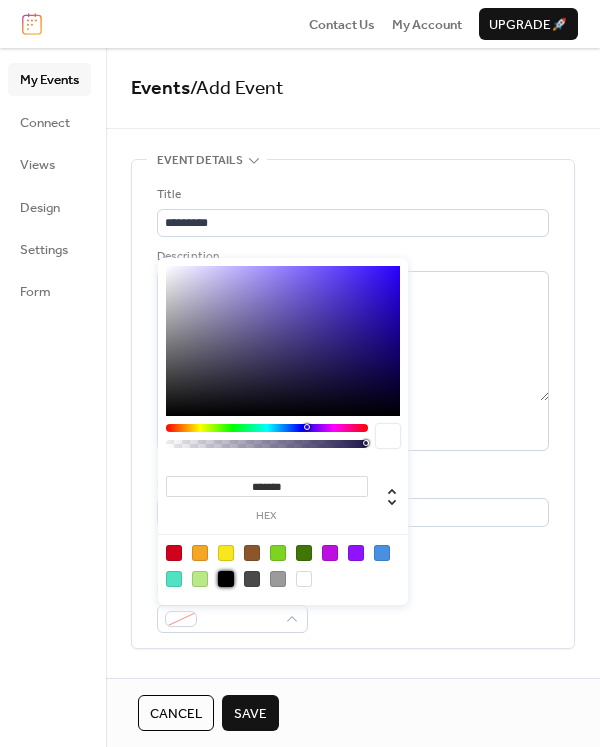 click at bounding box center [226, 579] 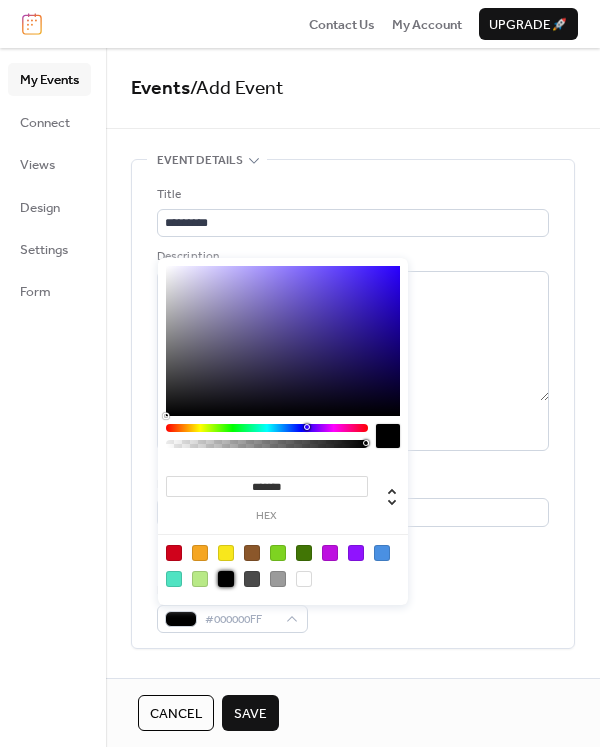 click on "Event color #000000FF" at bounding box center [353, 607] 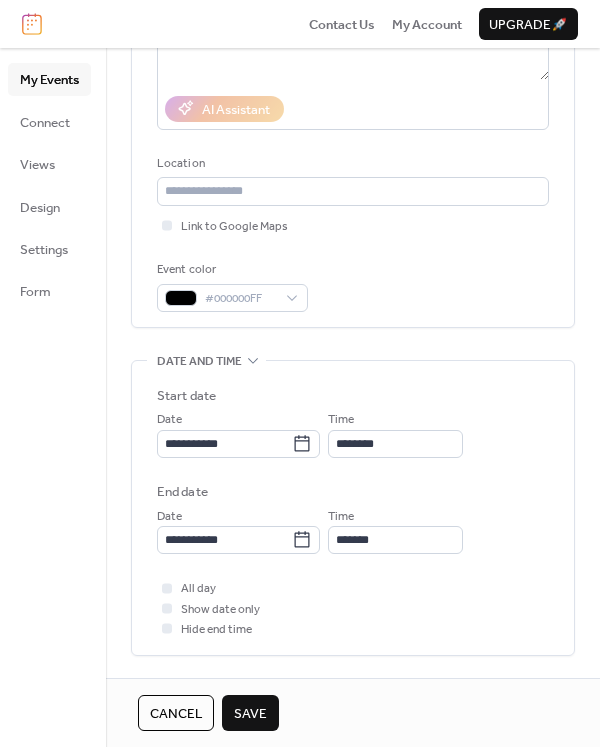 scroll, scrollTop: 400, scrollLeft: 0, axis: vertical 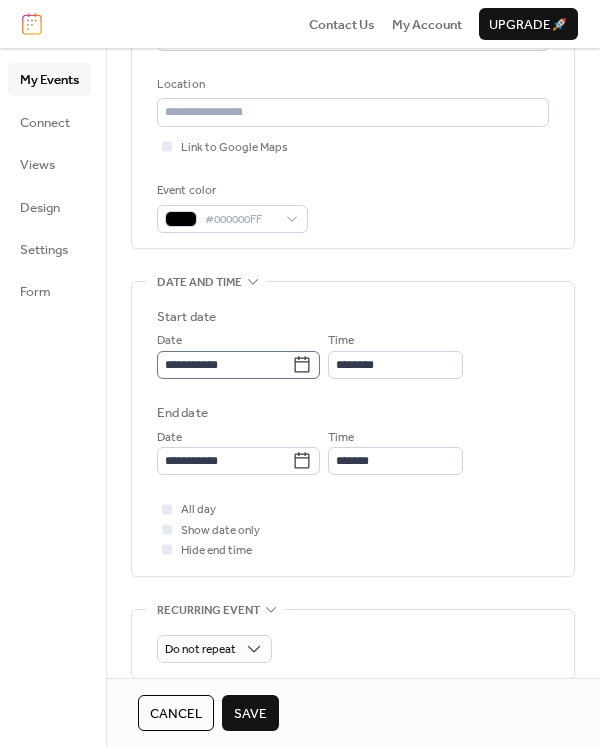click 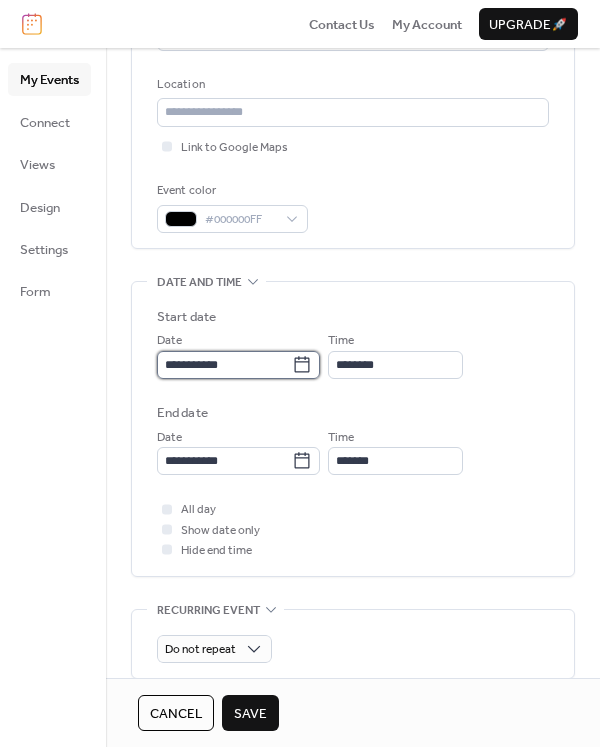 click on "**********" at bounding box center [224, 365] 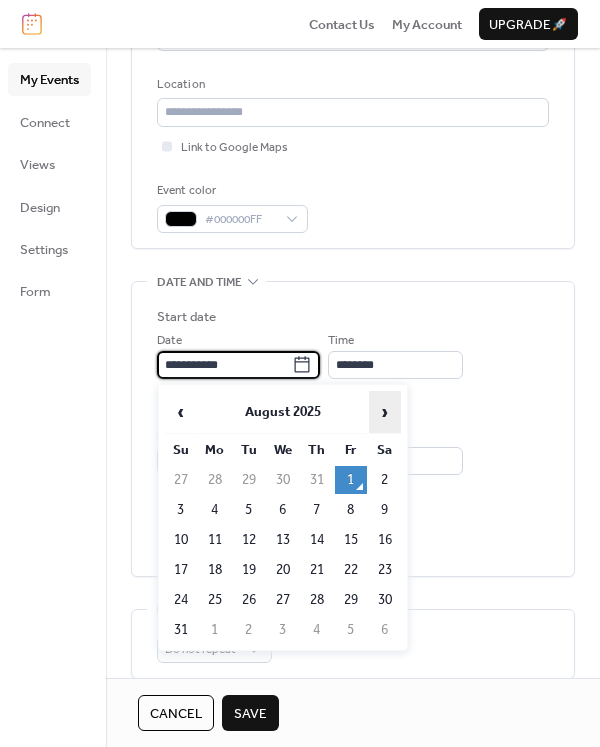 click on "›" at bounding box center (385, 412) 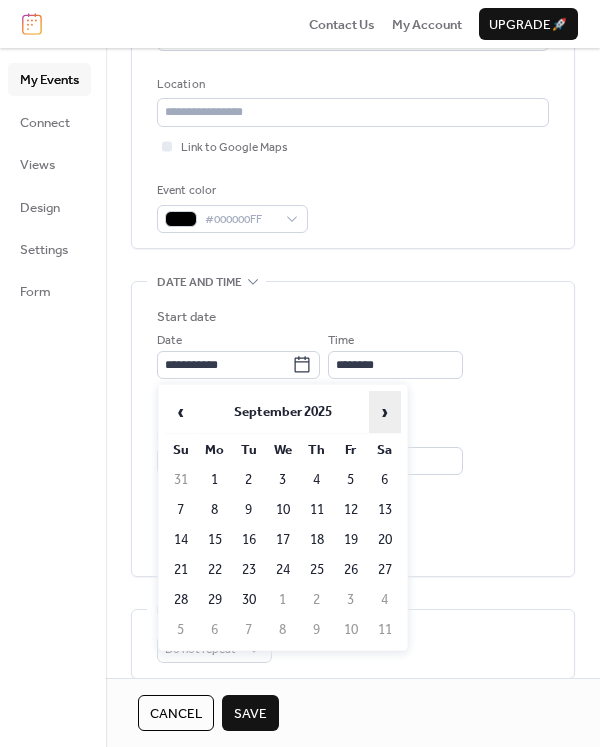 click on "›" at bounding box center (385, 412) 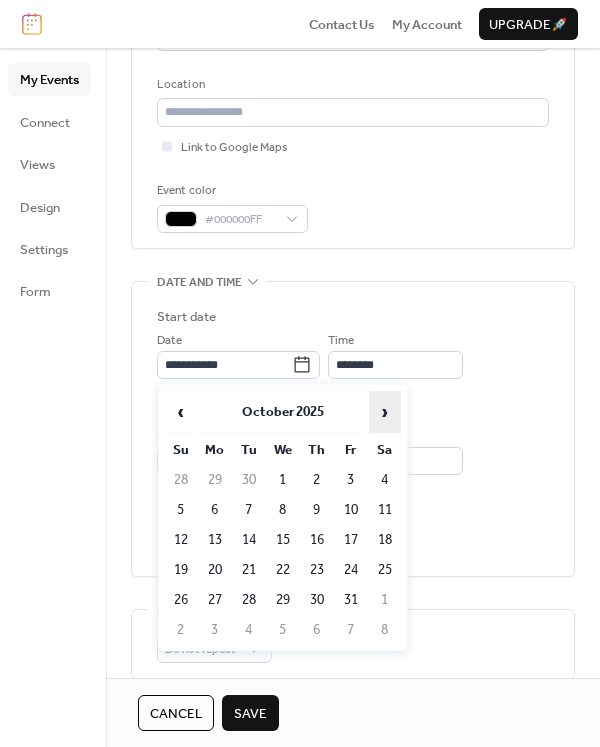 click on "›" at bounding box center (385, 412) 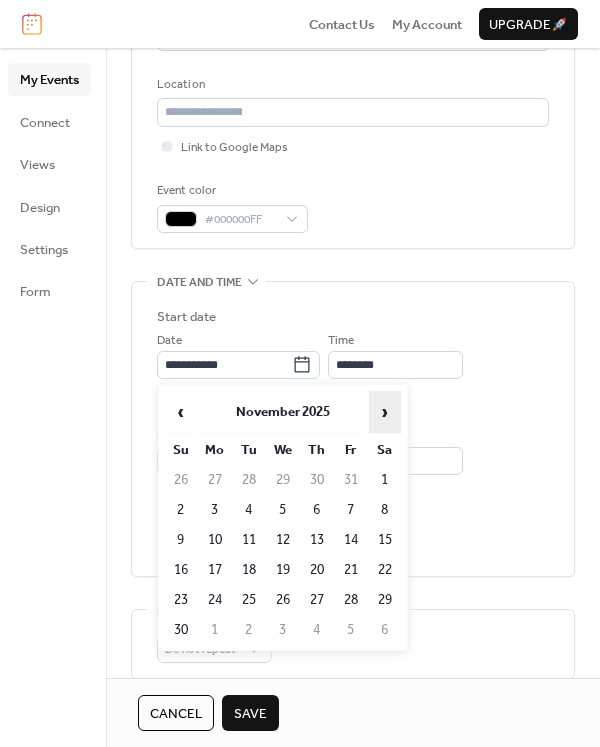 click on "›" at bounding box center (385, 412) 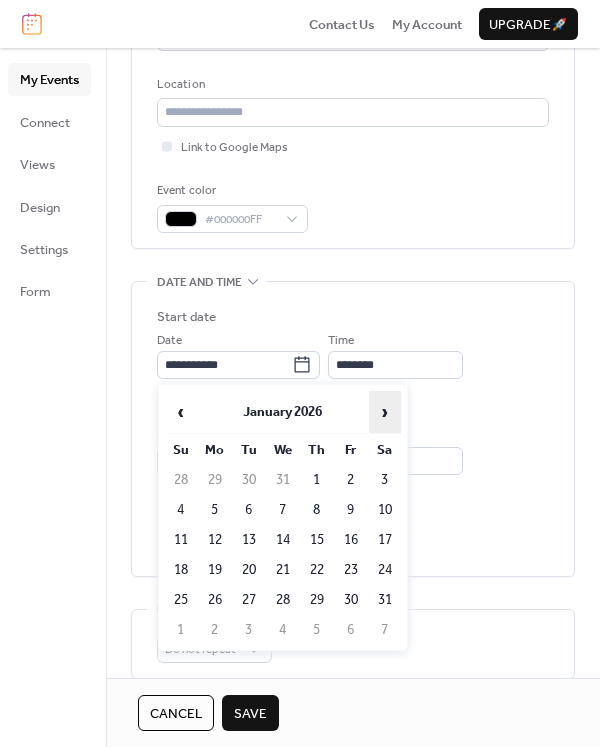 click on "›" at bounding box center [385, 412] 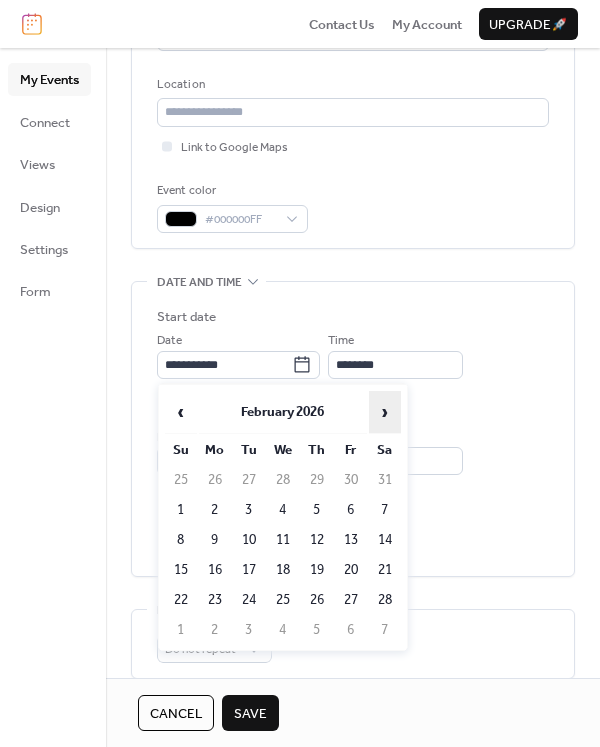 click on "›" at bounding box center [385, 412] 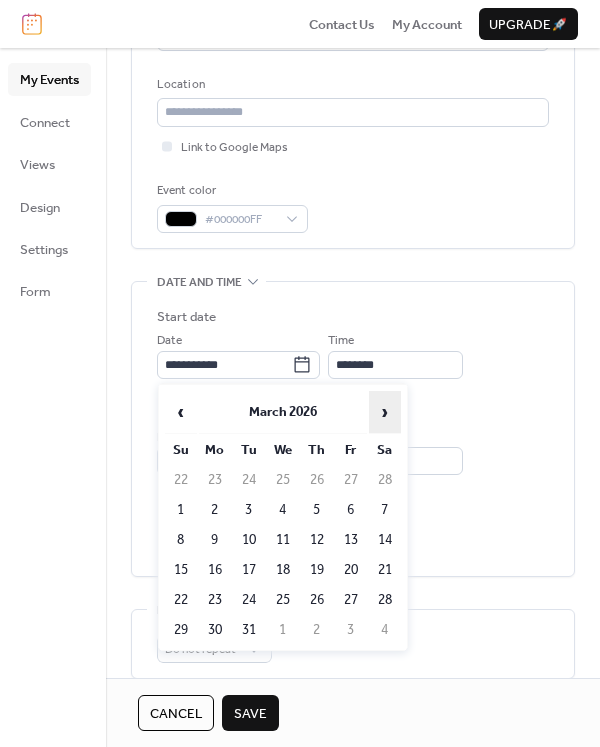 click on "›" at bounding box center (385, 412) 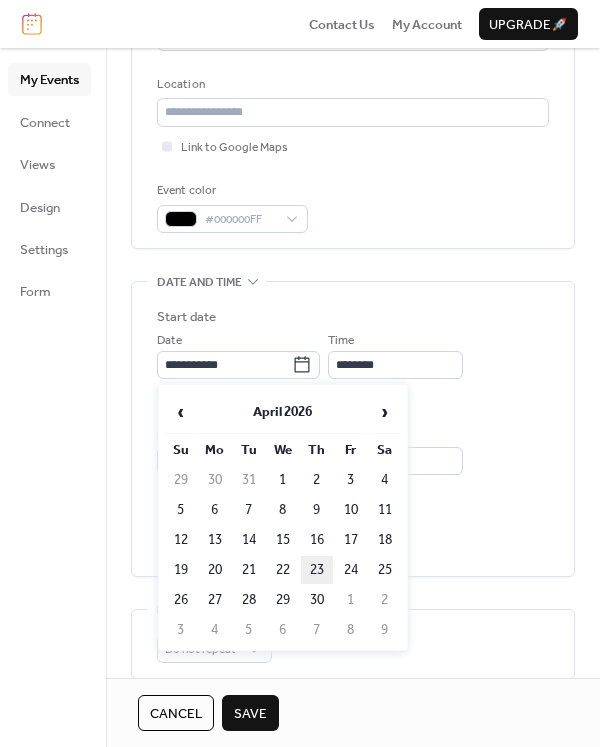 click on "23" at bounding box center [317, 570] 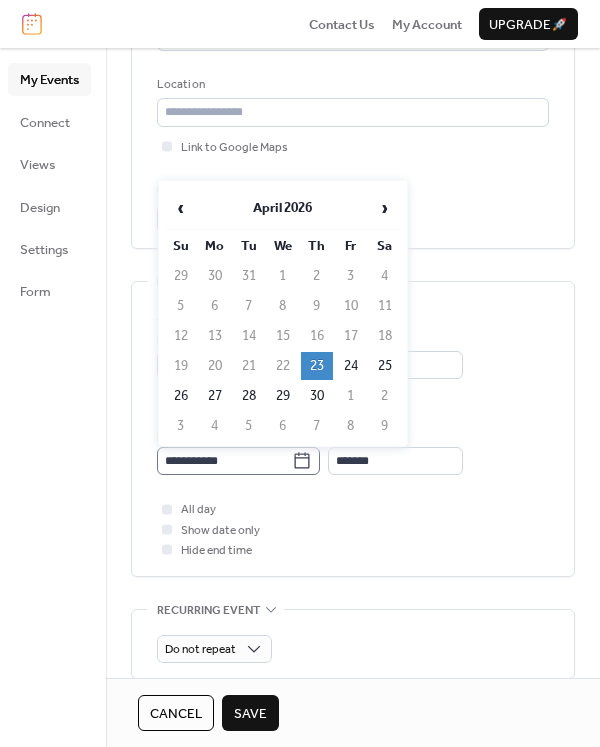 click 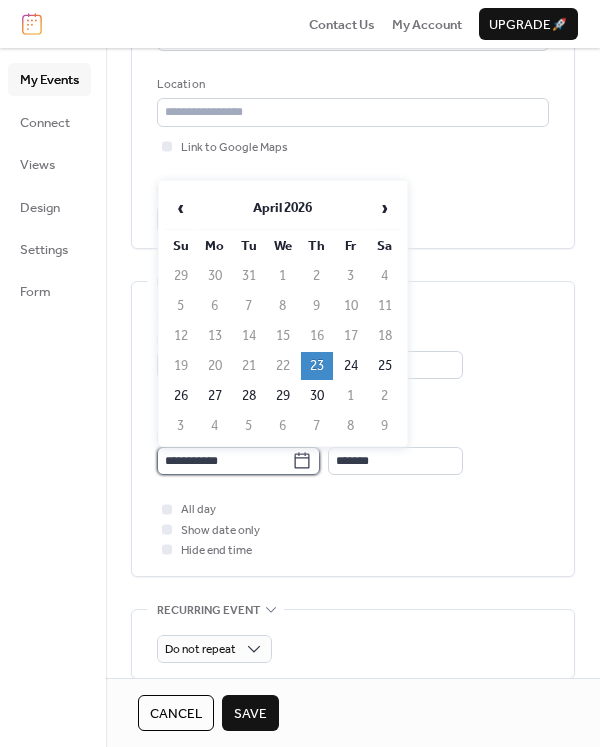 click on "**********" at bounding box center [224, 461] 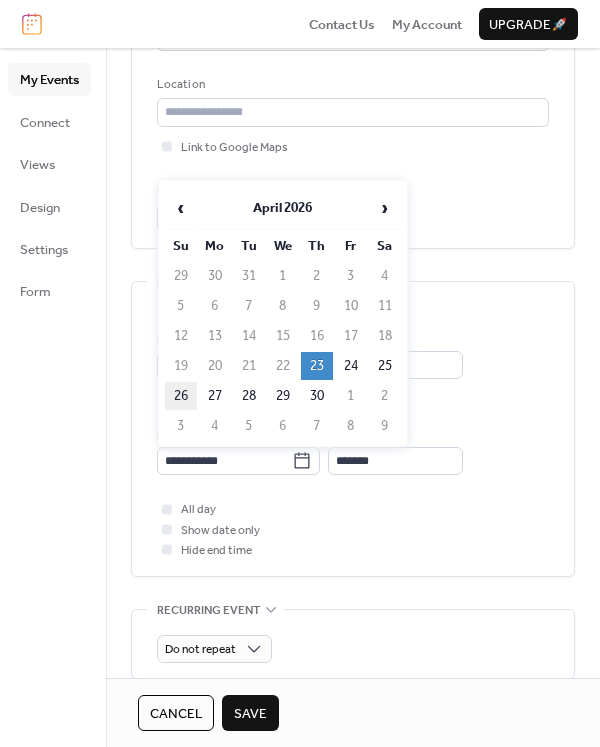 click on "26" at bounding box center [181, 396] 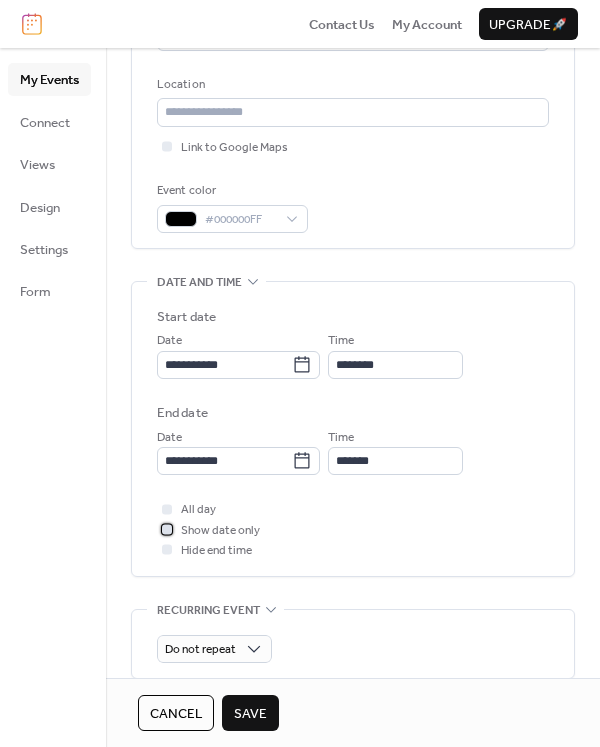 click on "Show date only" at bounding box center (220, 531) 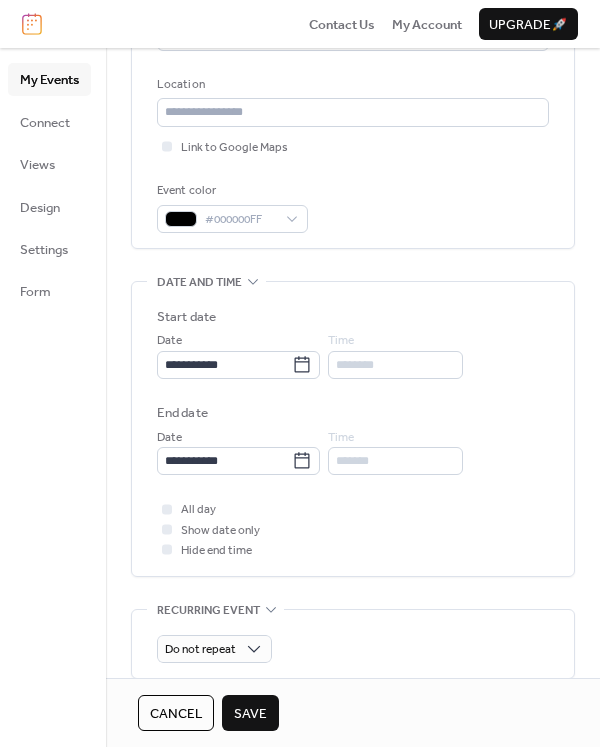 click on "Save" at bounding box center [250, 713] 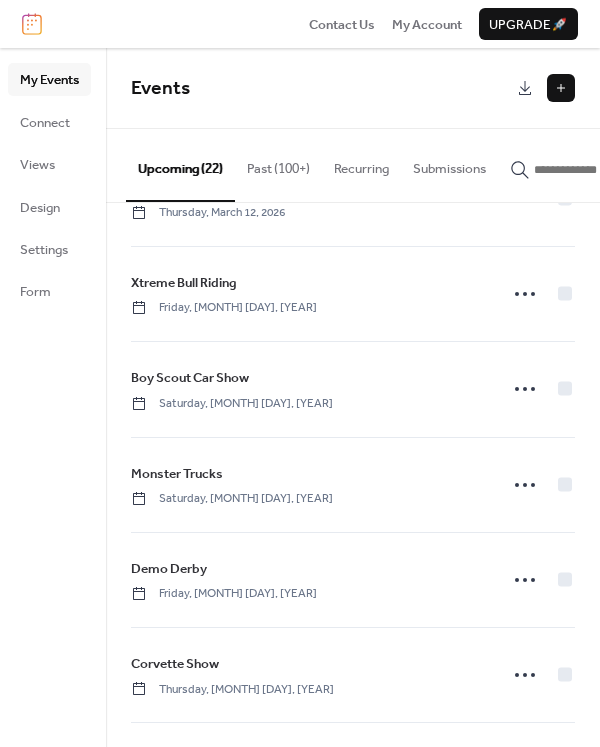 scroll, scrollTop: 1597, scrollLeft: 0, axis: vertical 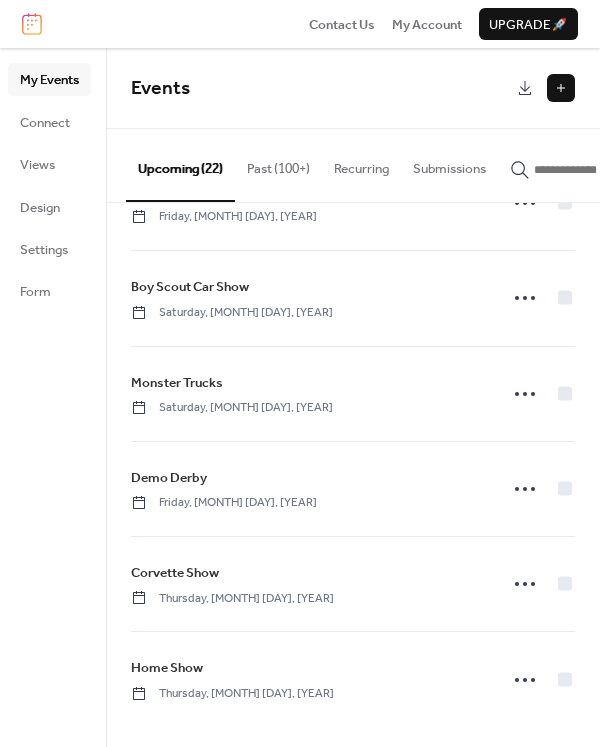 click at bounding box center (561, 88) 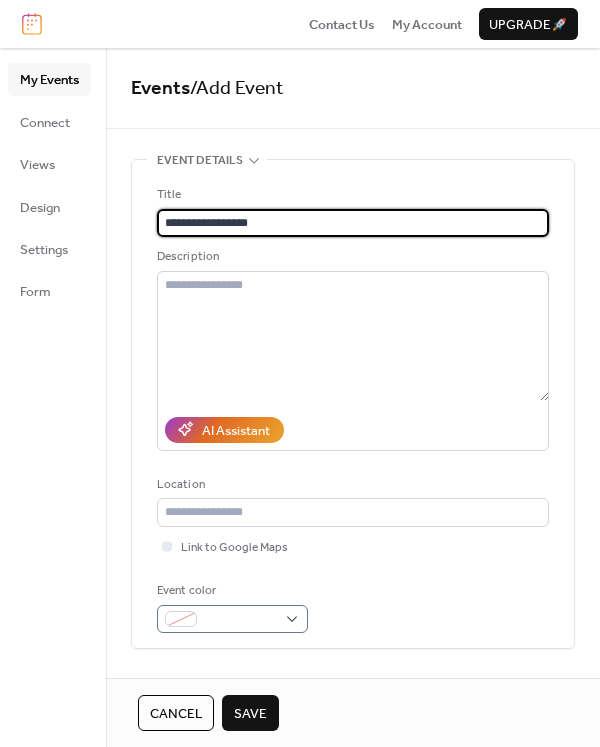 type on "**********" 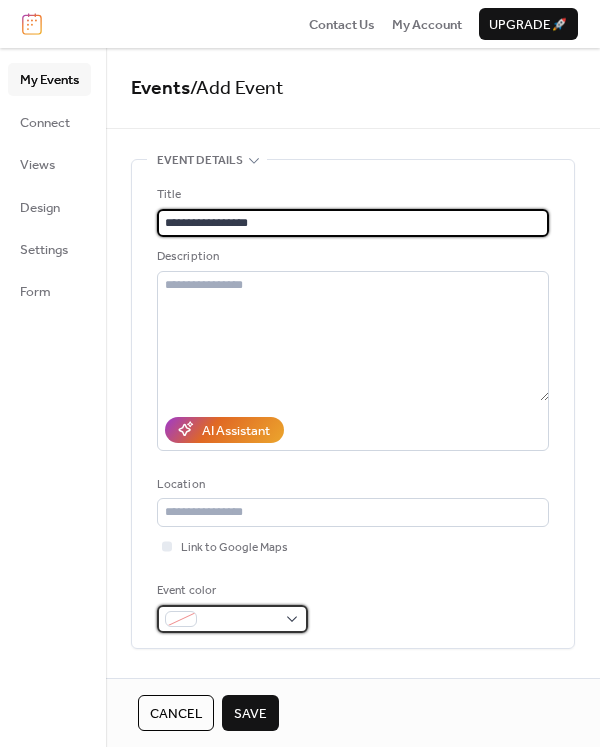 click at bounding box center [240, 620] 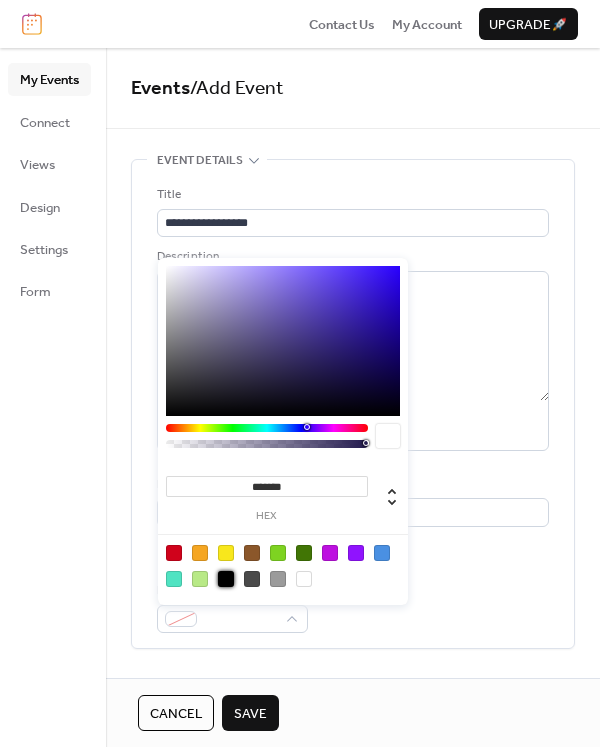 click at bounding box center [226, 579] 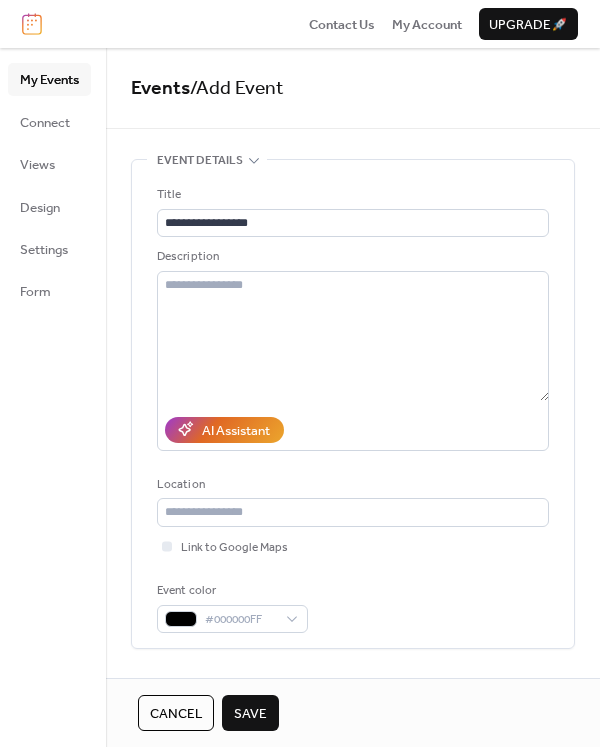 click on "Event color #000000FF" at bounding box center [353, 607] 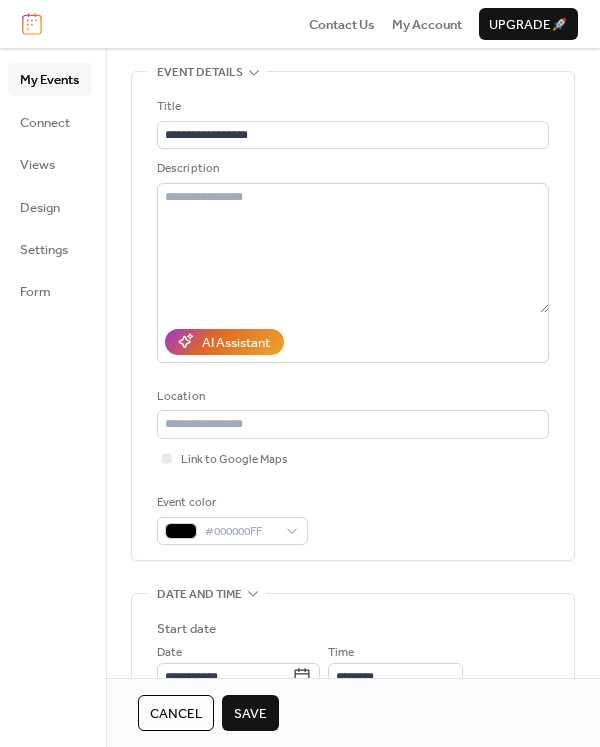 scroll, scrollTop: 400, scrollLeft: 0, axis: vertical 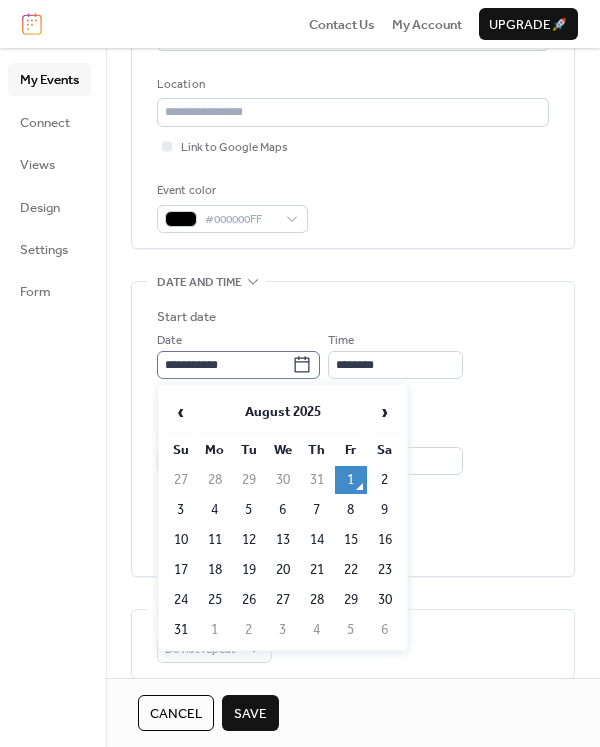 click 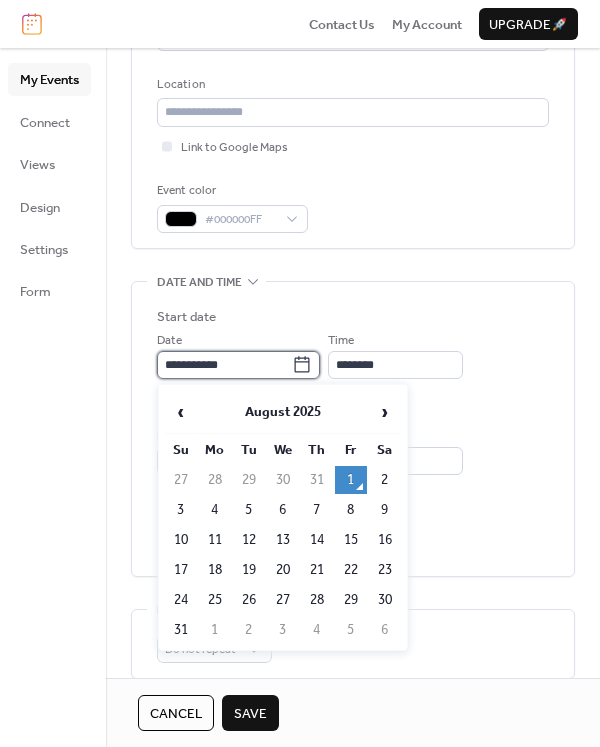 click on "**********" at bounding box center (224, 365) 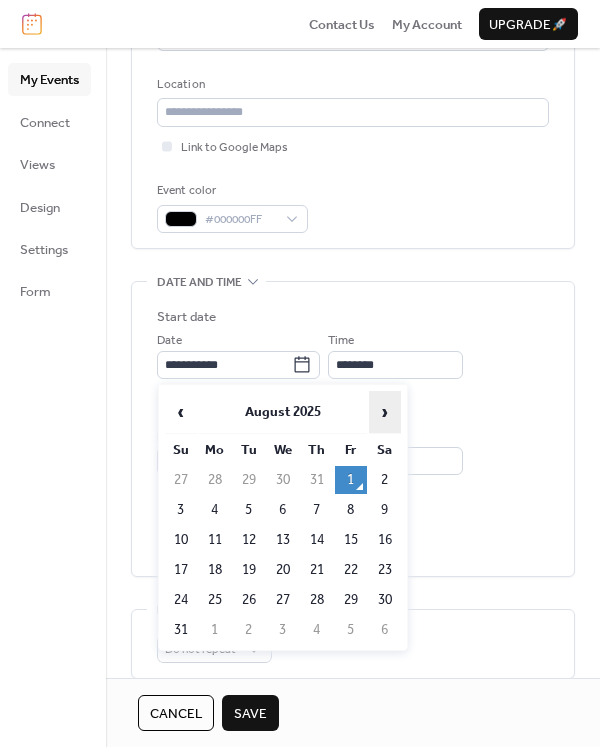 click on "›" at bounding box center (385, 412) 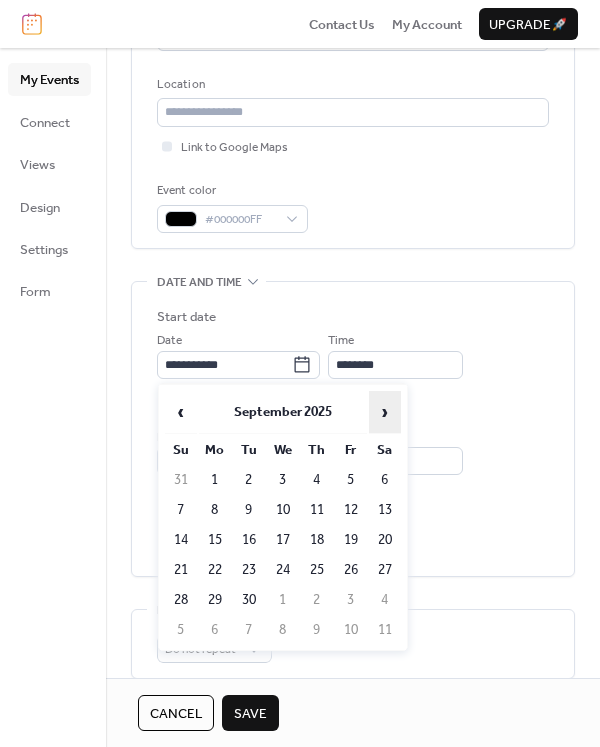 click on "›" at bounding box center [385, 412] 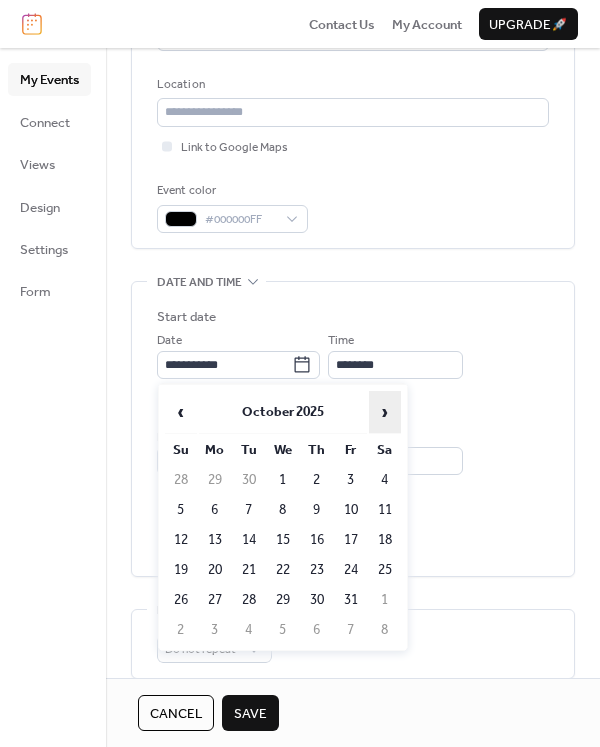 click on "›" at bounding box center [385, 412] 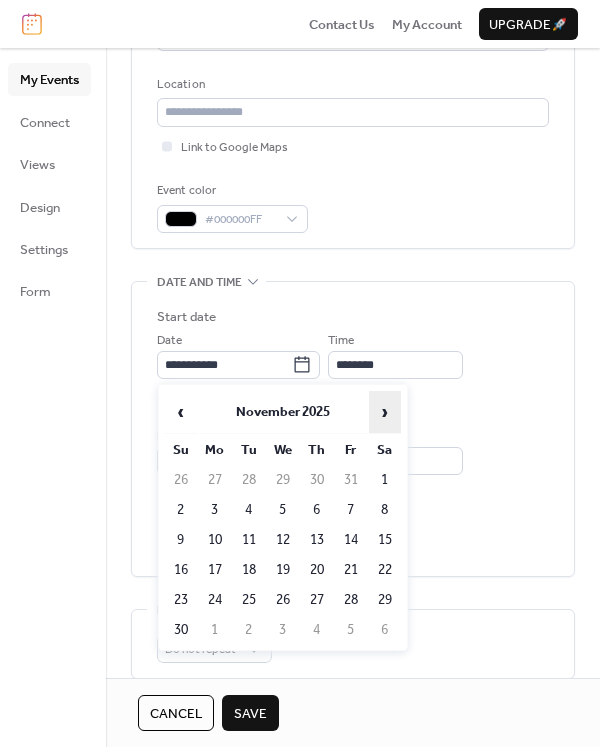 click on "›" at bounding box center (385, 412) 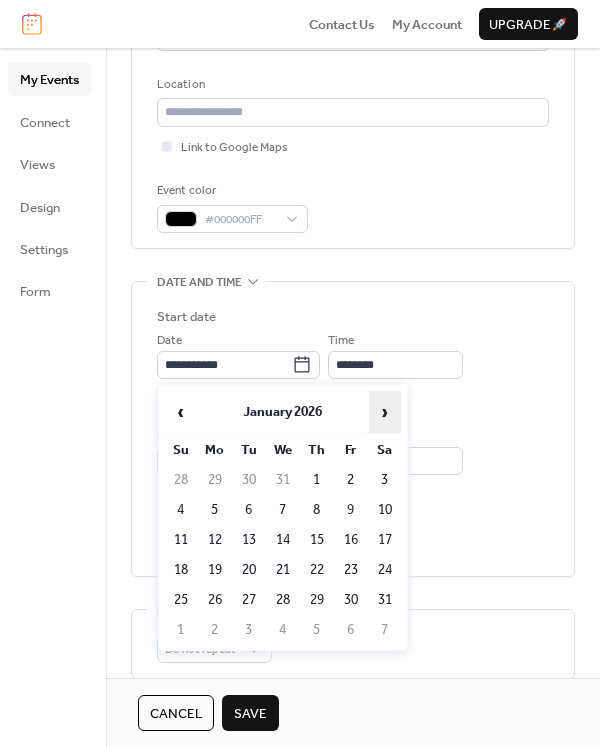 click on "›" at bounding box center (385, 412) 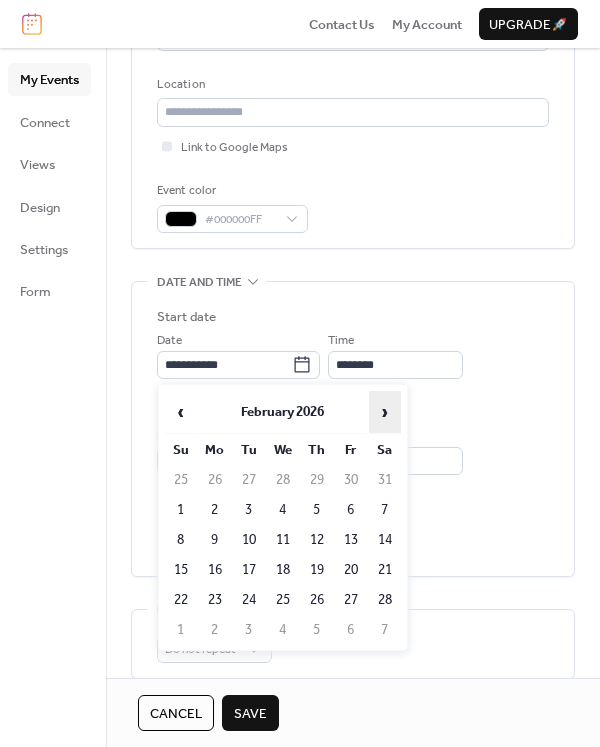 click on "›" at bounding box center [385, 412] 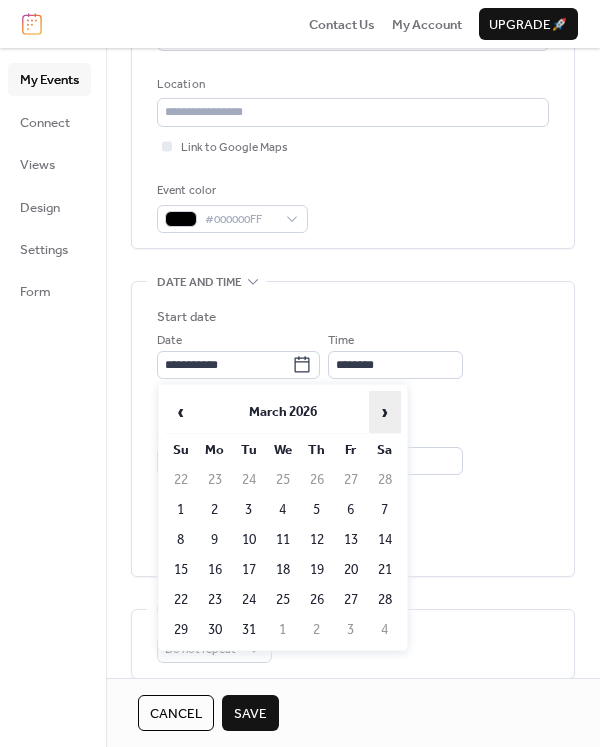 click on "›" at bounding box center [385, 412] 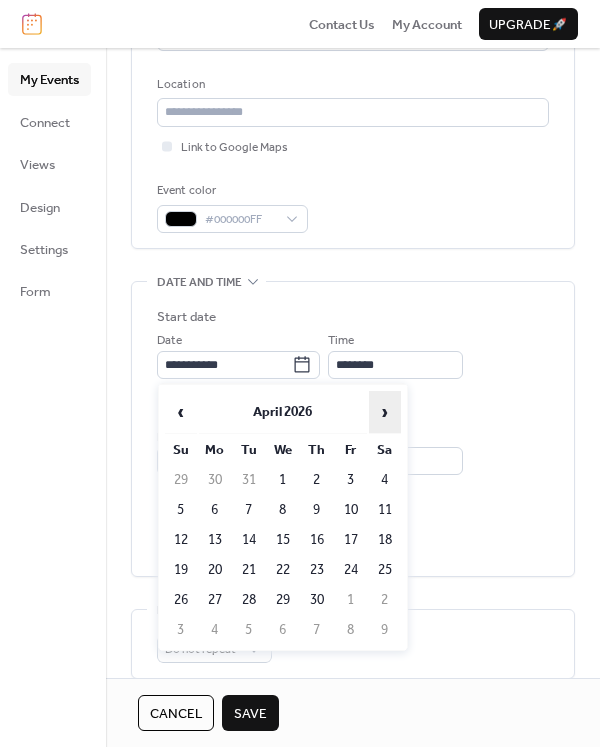 click on "›" at bounding box center [385, 412] 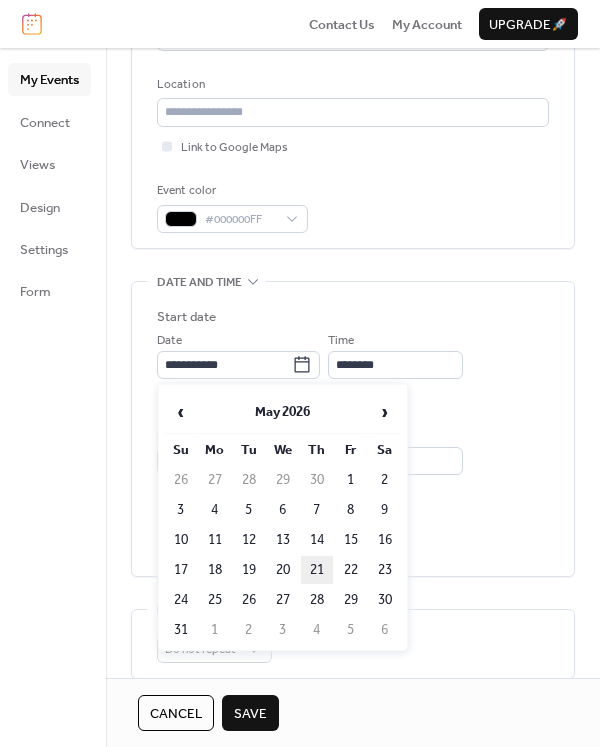 click on "21" at bounding box center [317, 570] 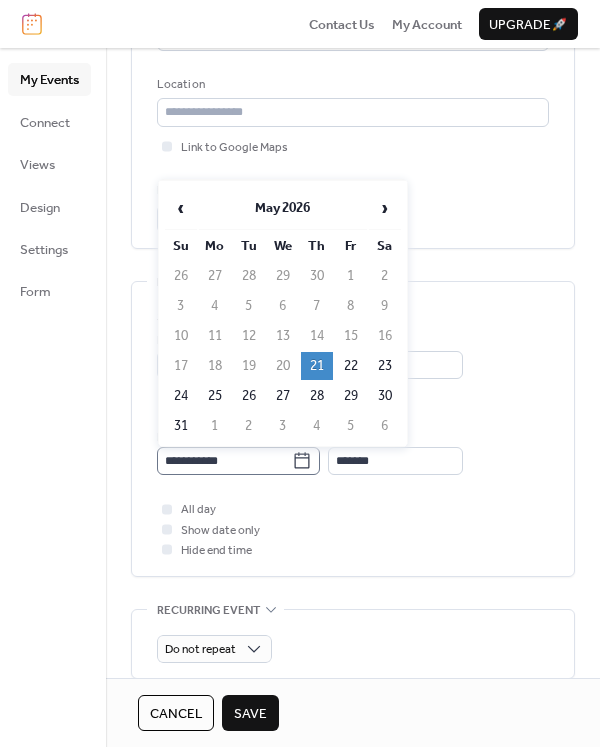 click 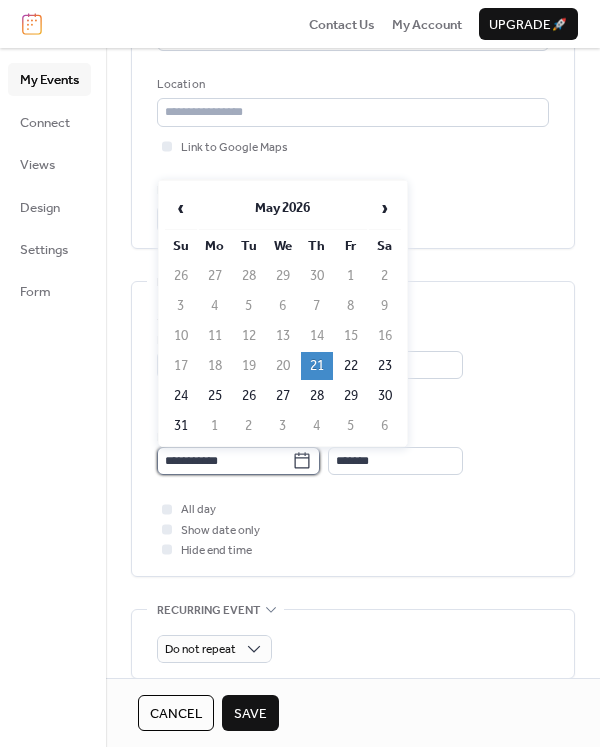 click on "**********" at bounding box center [224, 461] 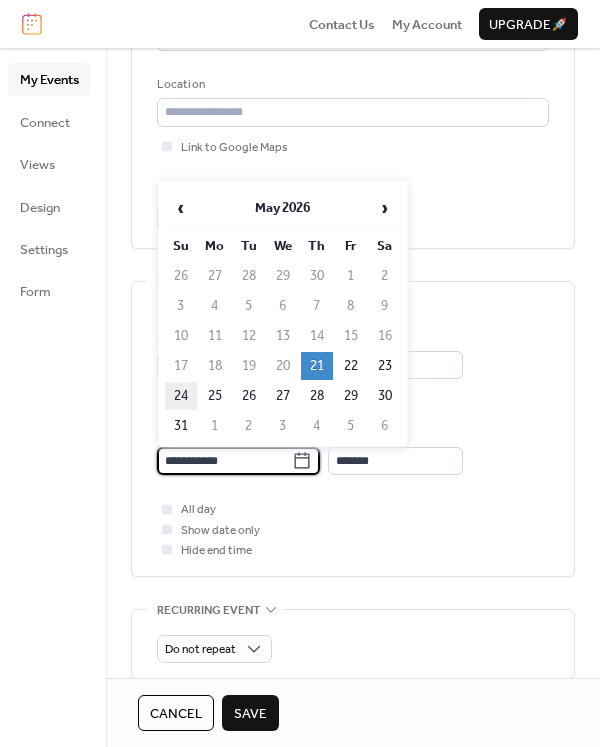 click on "24" at bounding box center (181, 396) 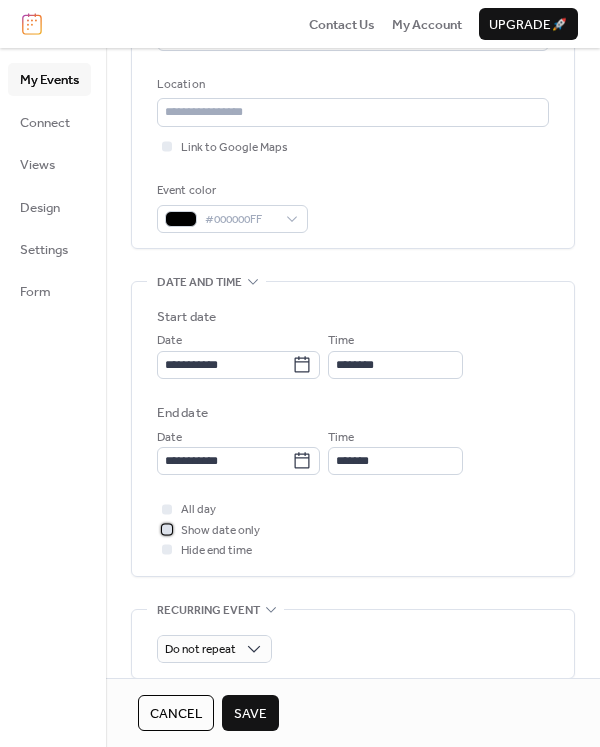 click on "Show date only" at bounding box center (220, 531) 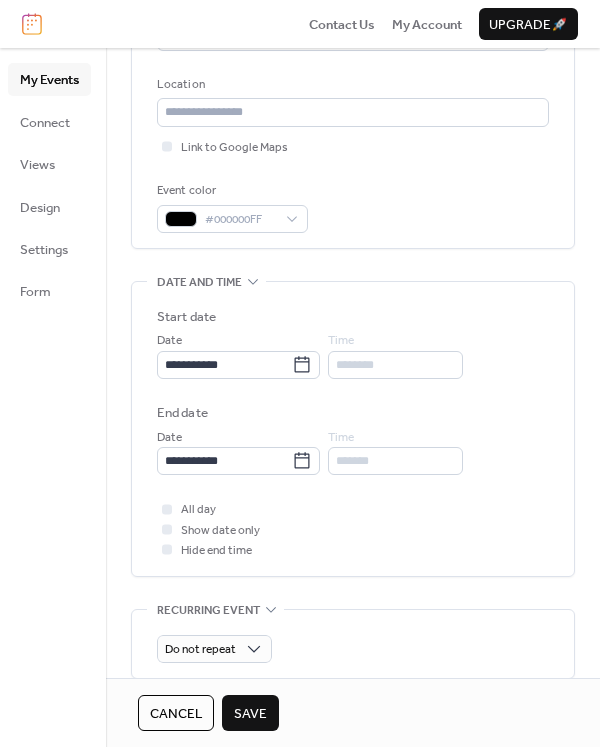 click on "Save" at bounding box center [250, 714] 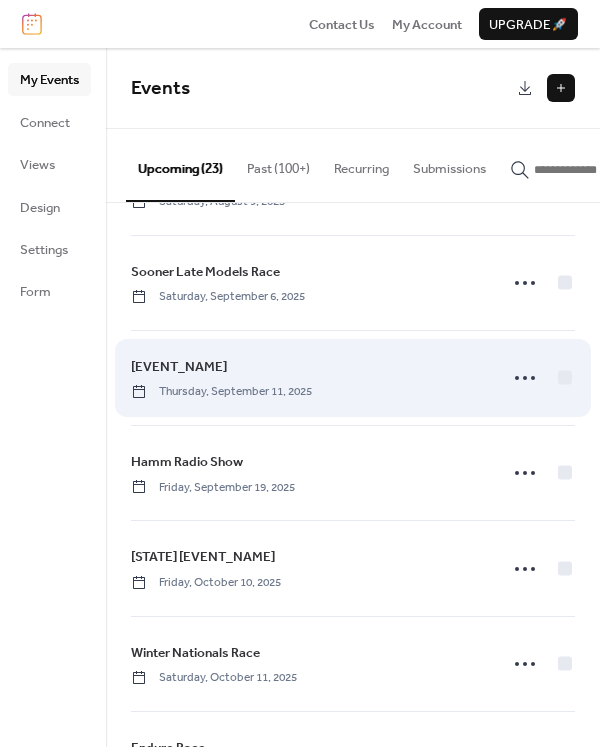 scroll, scrollTop: 300, scrollLeft: 0, axis: vertical 